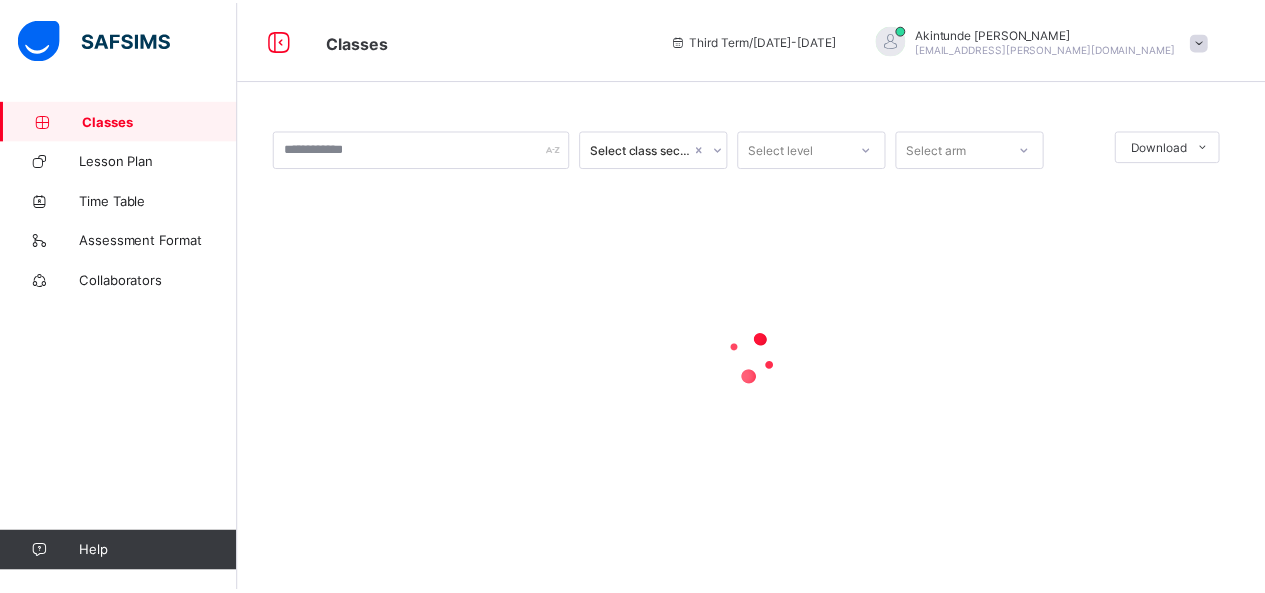 scroll, scrollTop: 0, scrollLeft: 0, axis: both 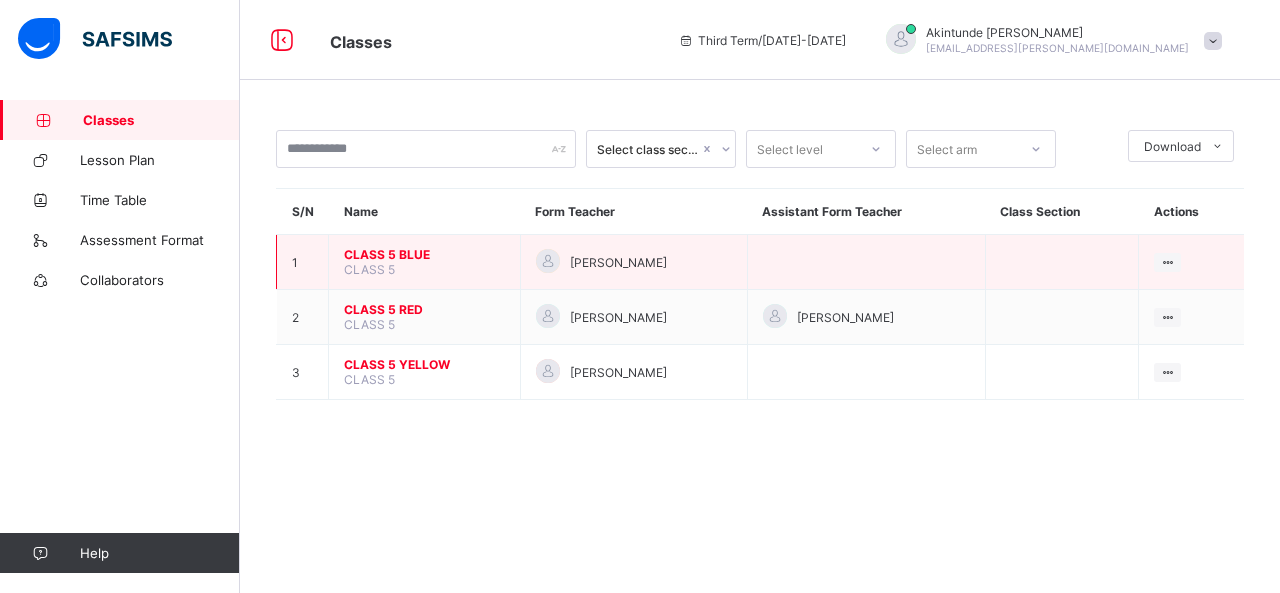 click on "CLASS 5   BLUE" at bounding box center (424, 254) 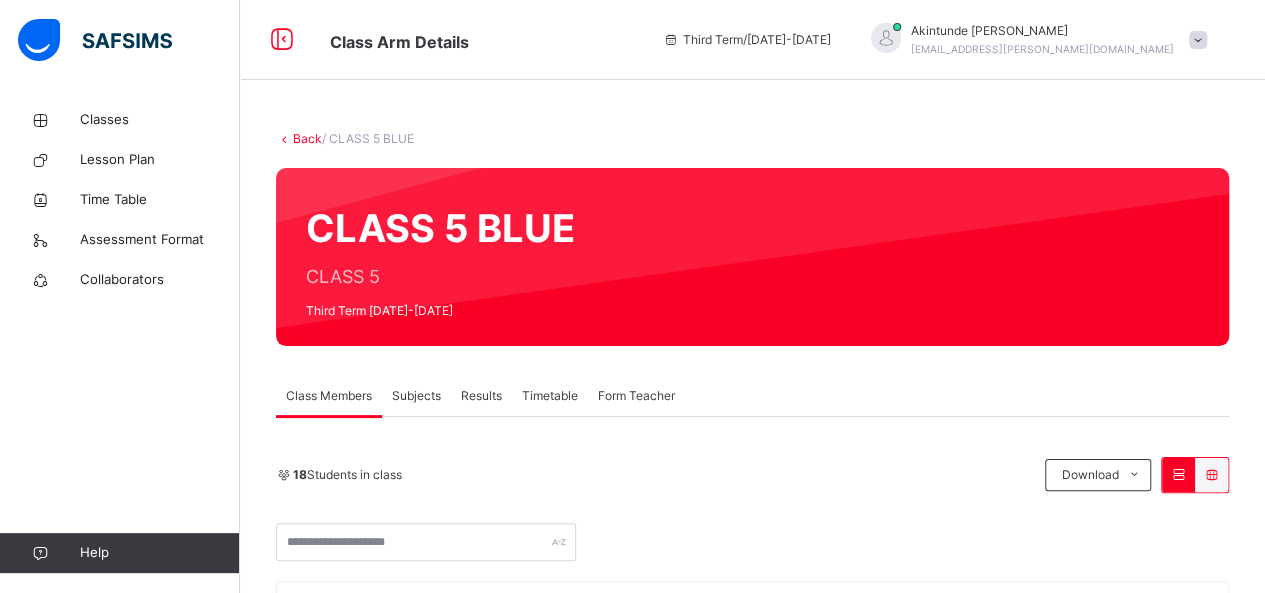 click on "Subjects" at bounding box center [416, 396] 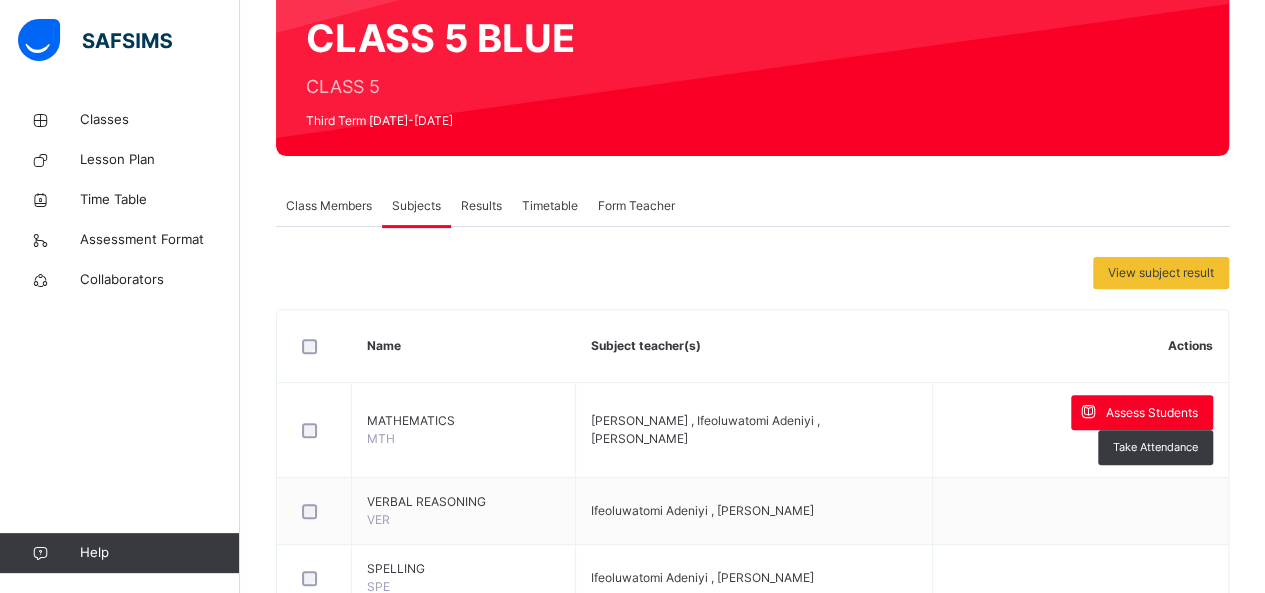 scroll, scrollTop: 200, scrollLeft: 0, axis: vertical 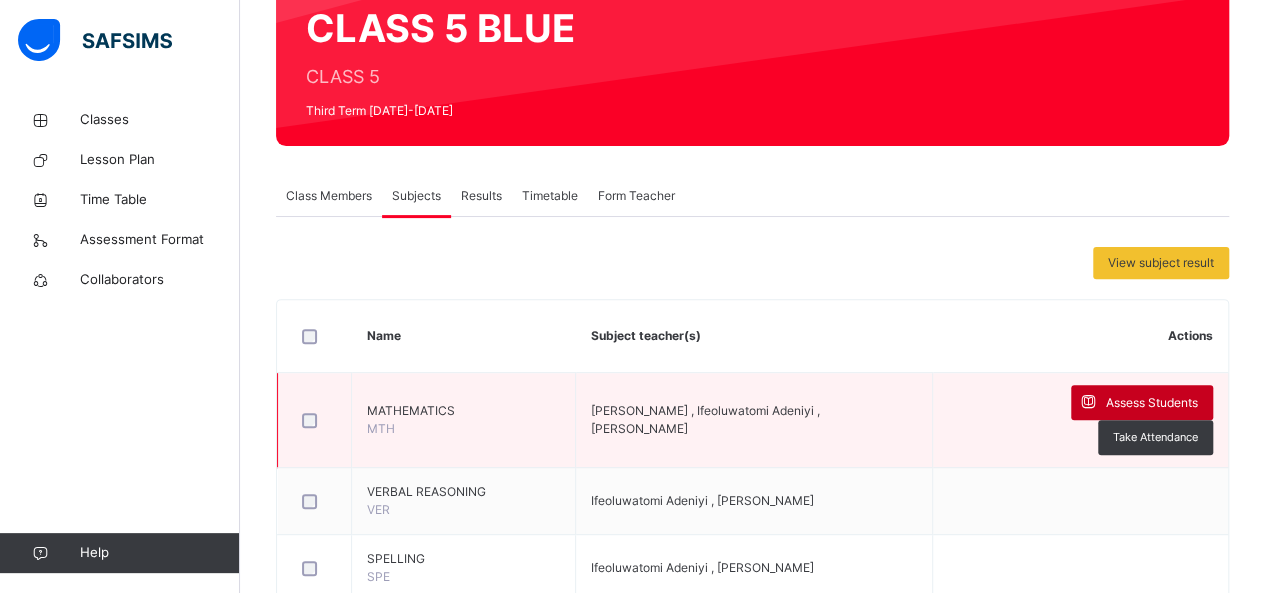 click on "Assess Students" at bounding box center [1152, 403] 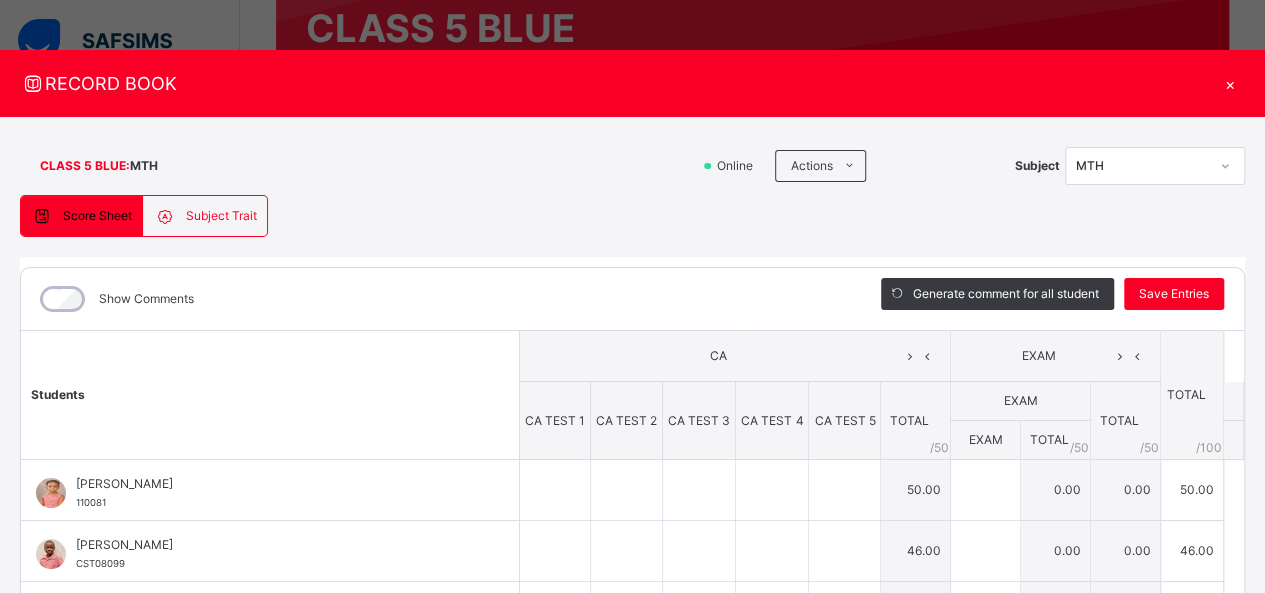 type on "**" 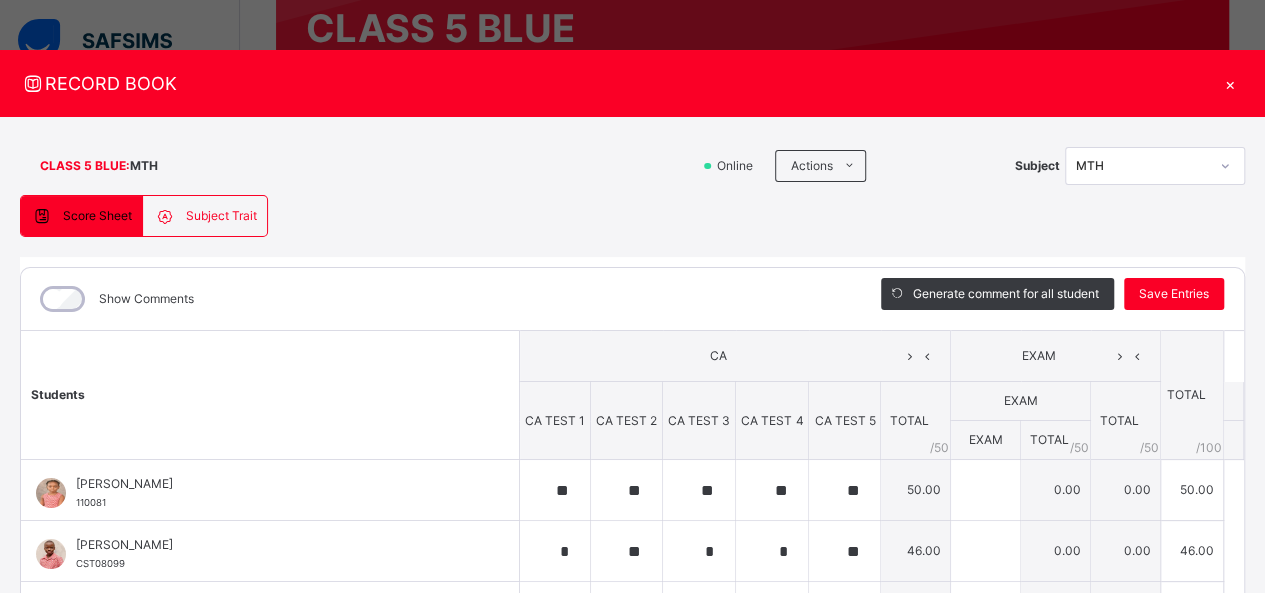 type on "**" 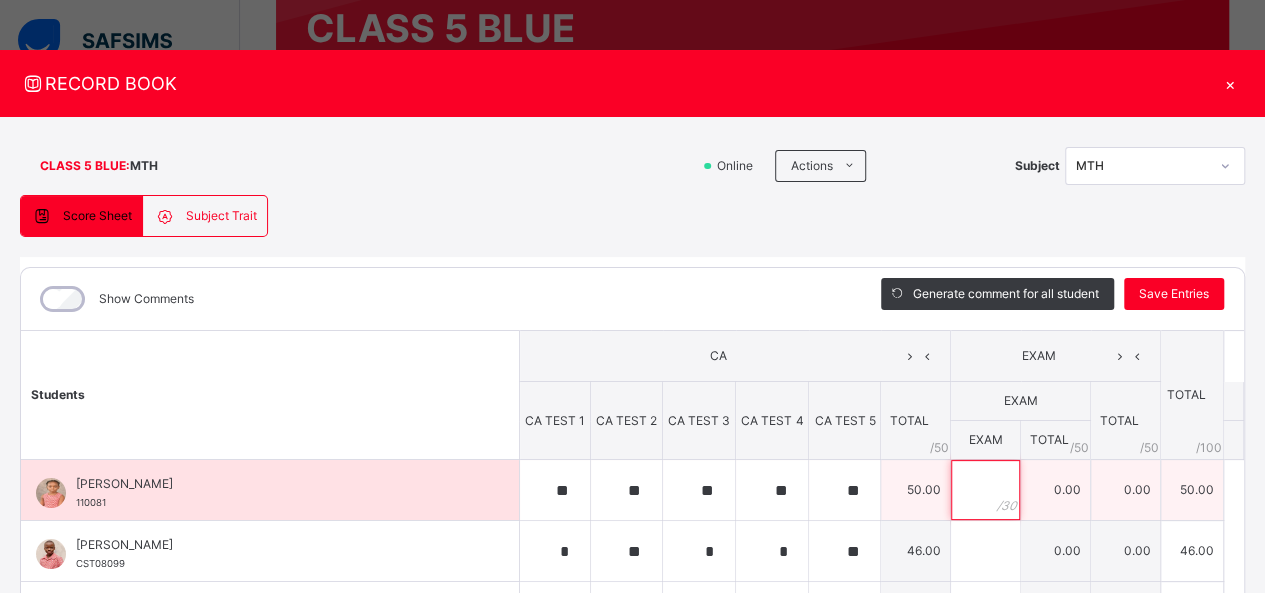 click at bounding box center [985, 490] 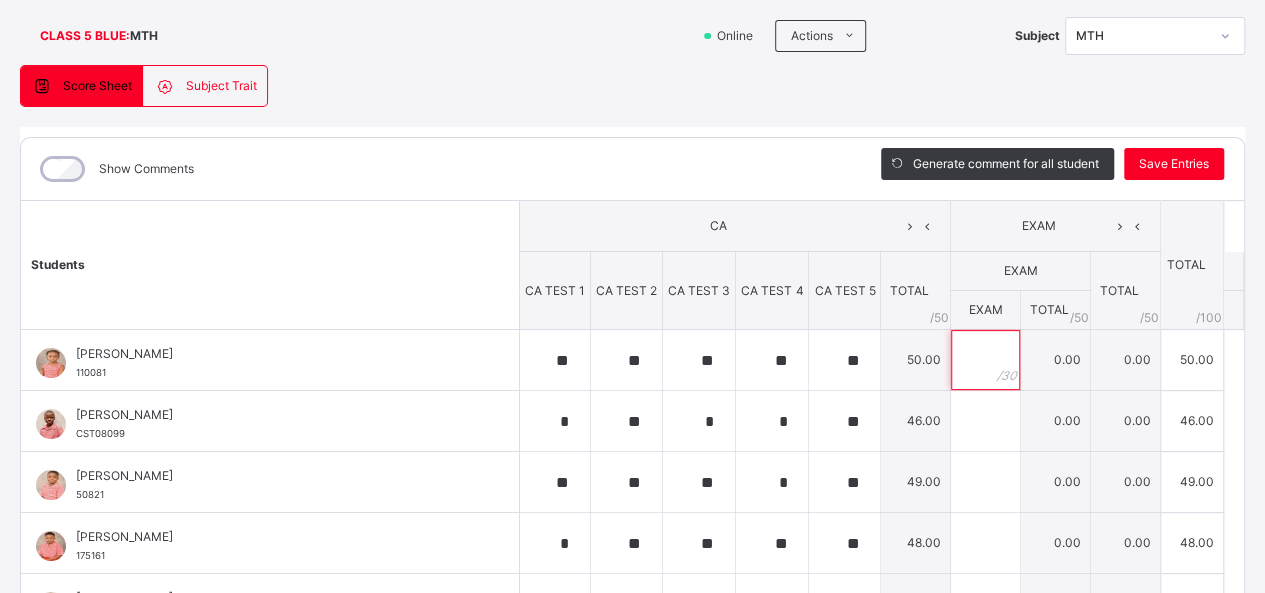 scroll, scrollTop: 140, scrollLeft: 0, axis: vertical 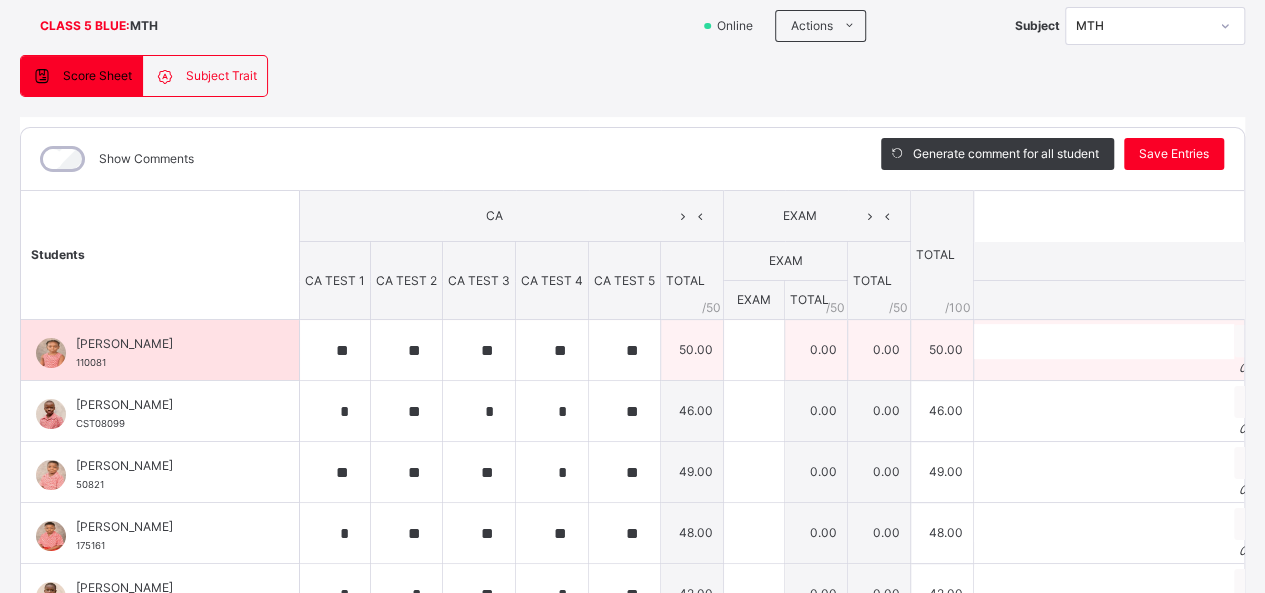 click on "0 / 250" at bounding box center (1127, 368) 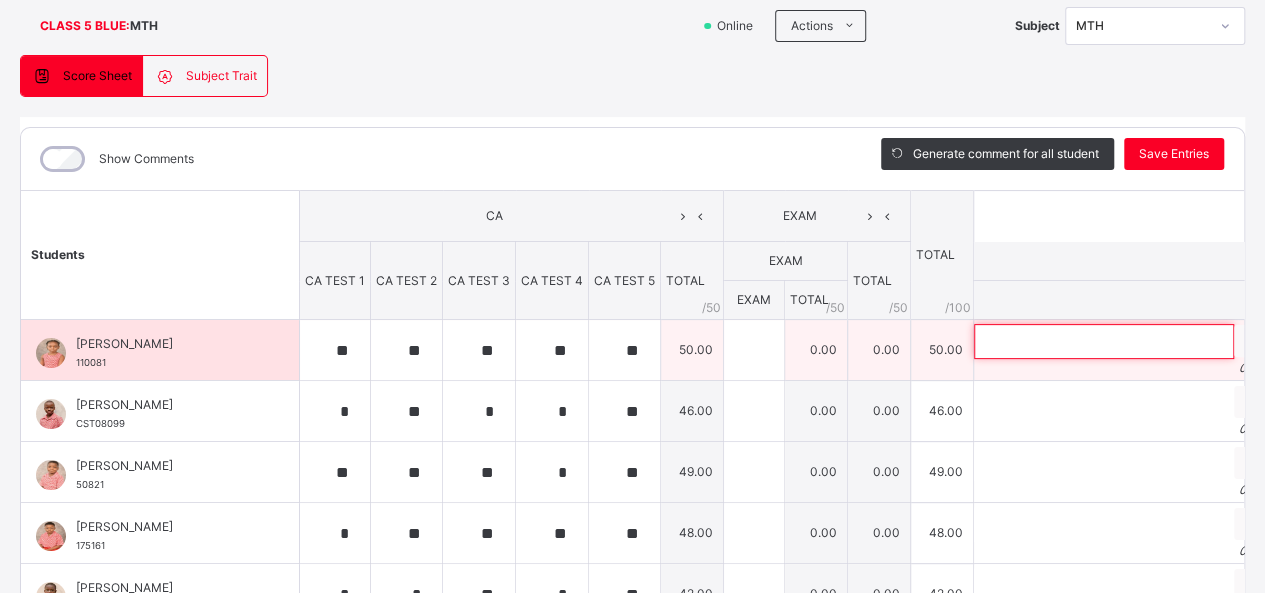 click at bounding box center [1104, 341] 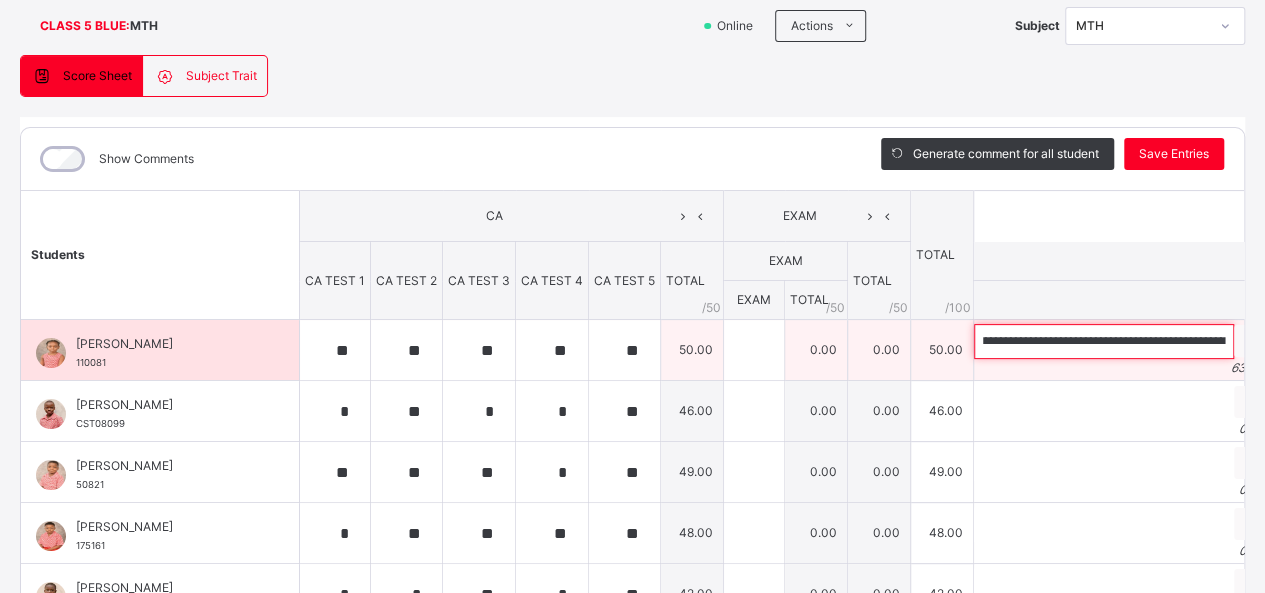 scroll, scrollTop: 0, scrollLeft: 0, axis: both 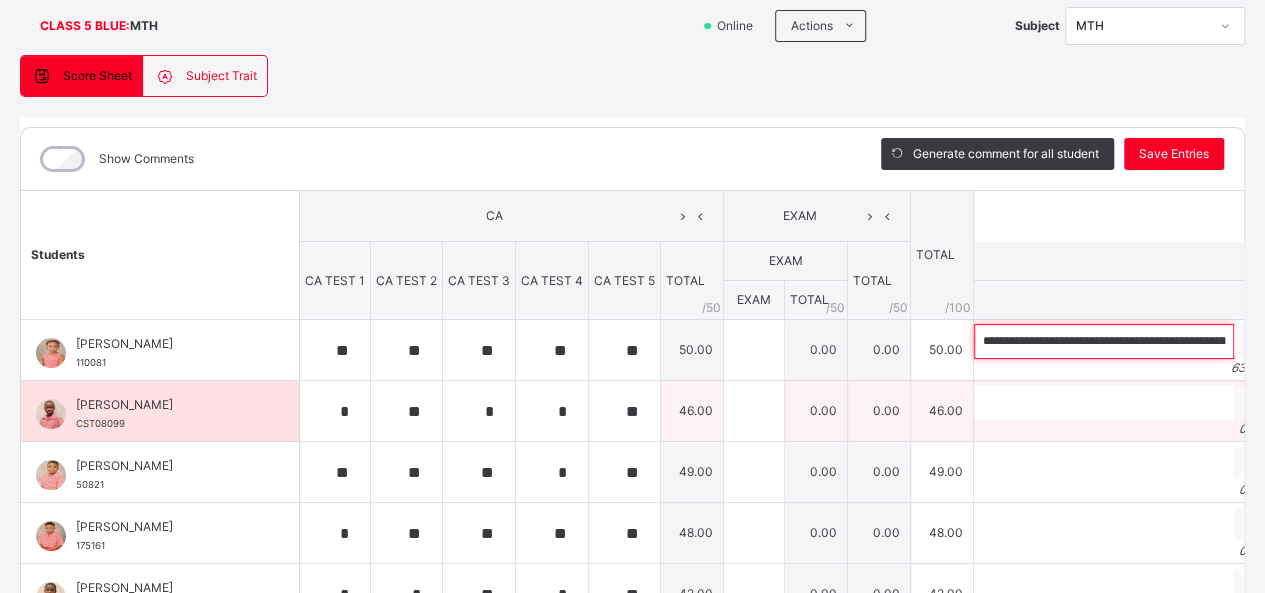 type on "**********" 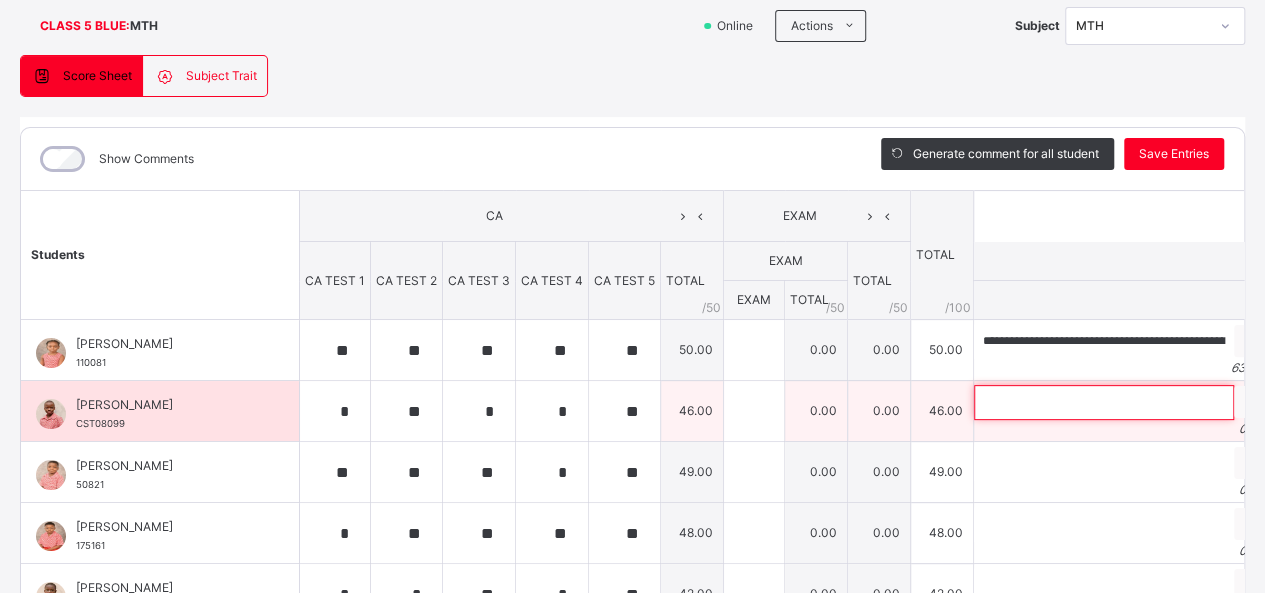 click at bounding box center (1104, 402) 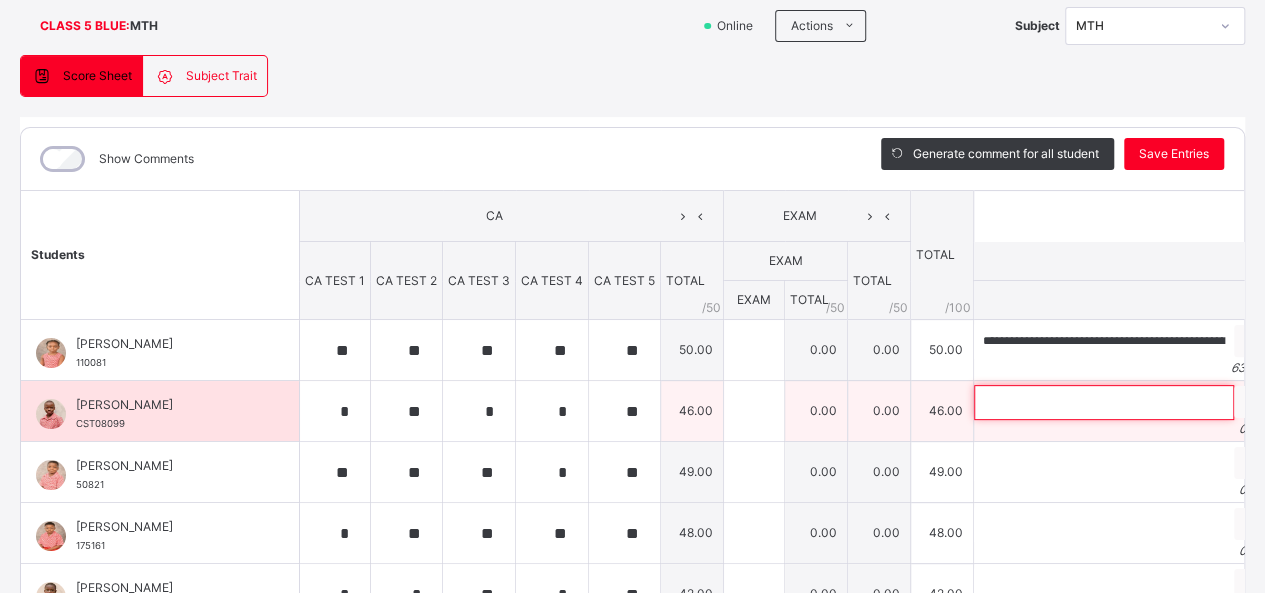 click at bounding box center [1104, 402] 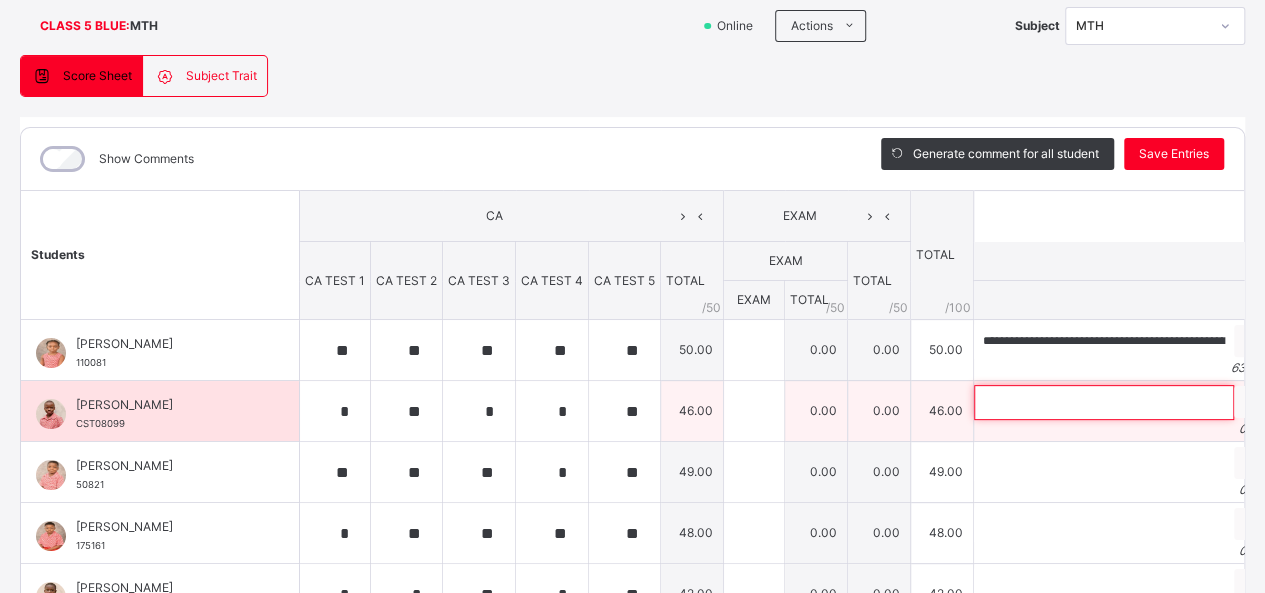 paste on "**********" 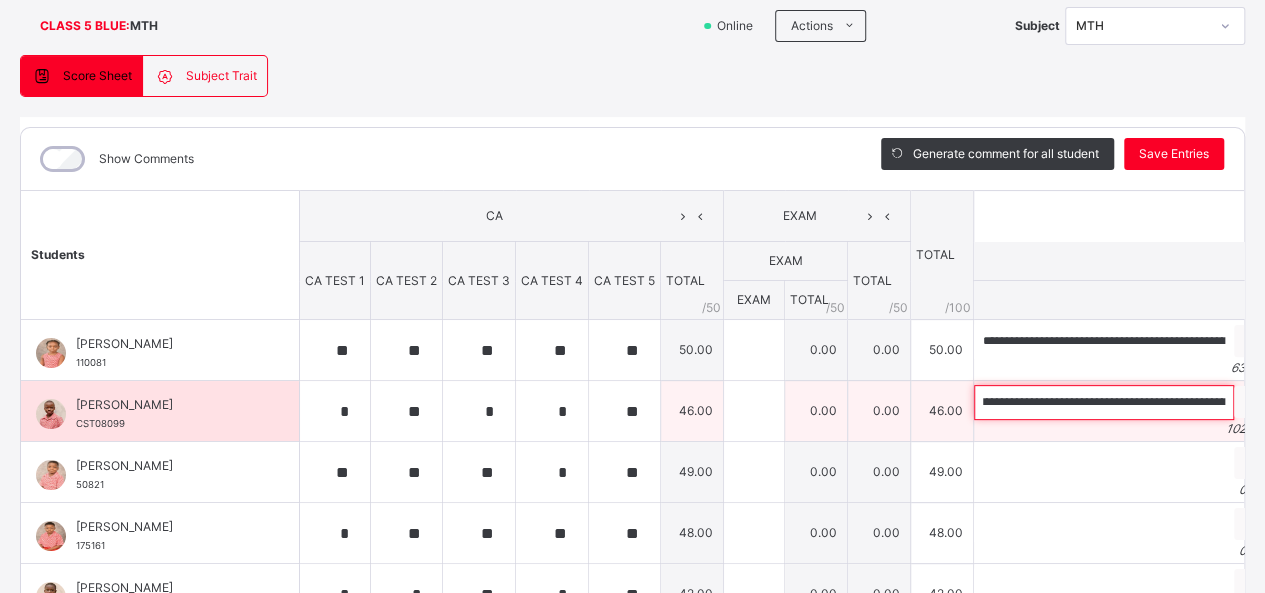 scroll, scrollTop: 0, scrollLeft: 0, axis: both 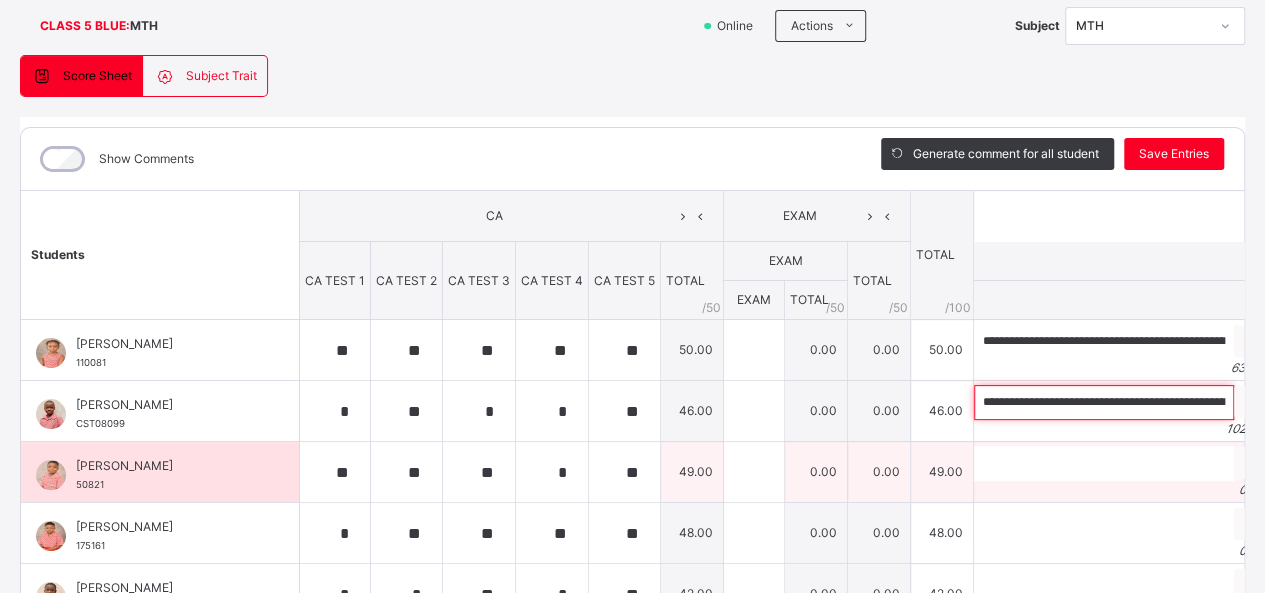 type on "**********" 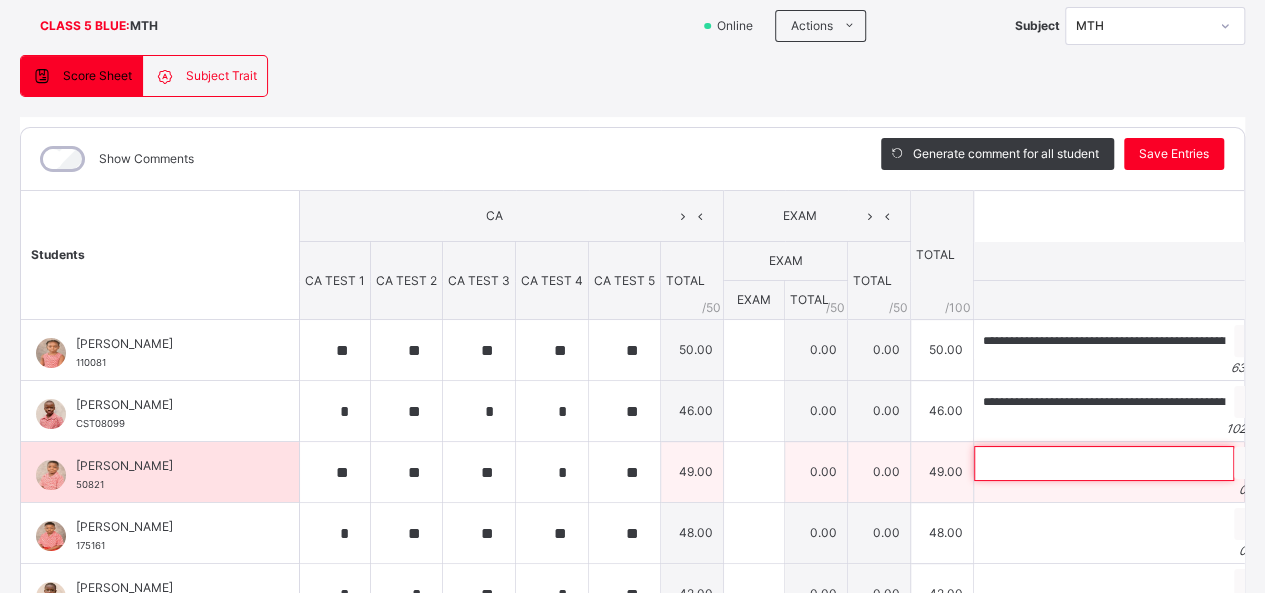 click at bounding box center [1104, 463] 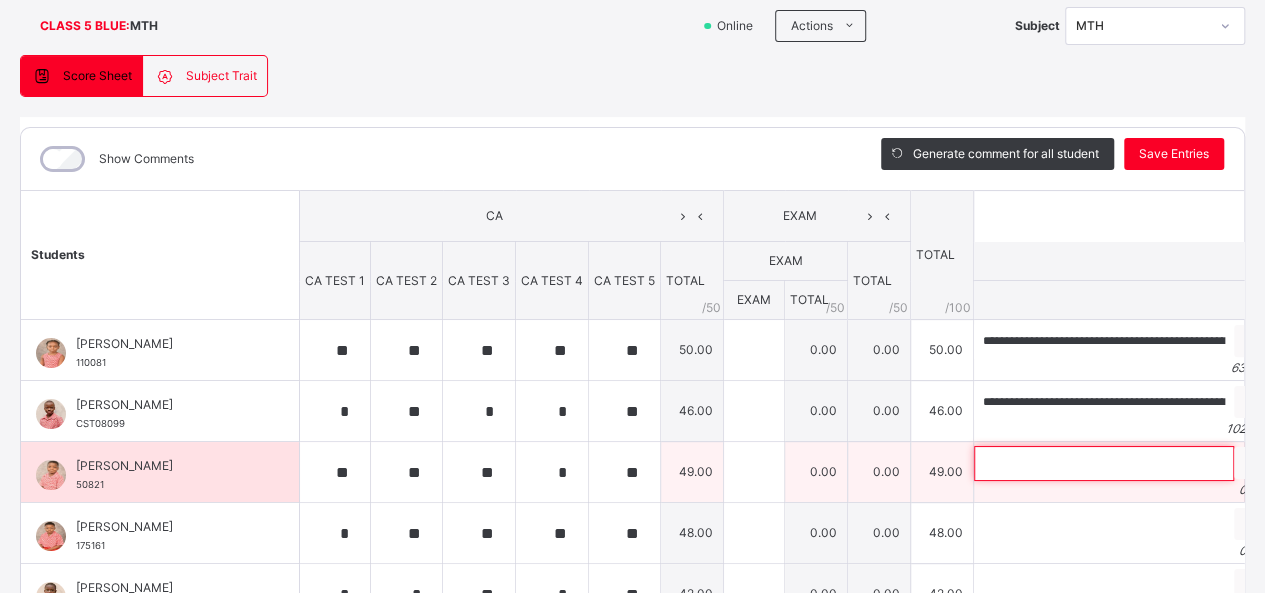 click at bounding box center (1104, 463) 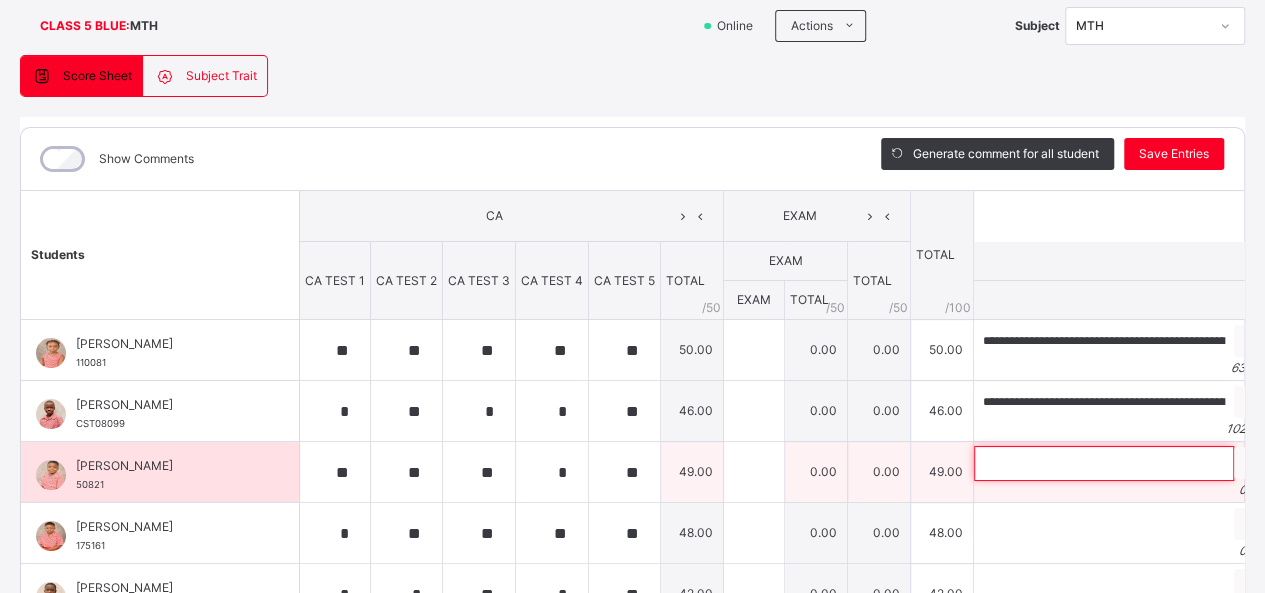 paste on "**********" 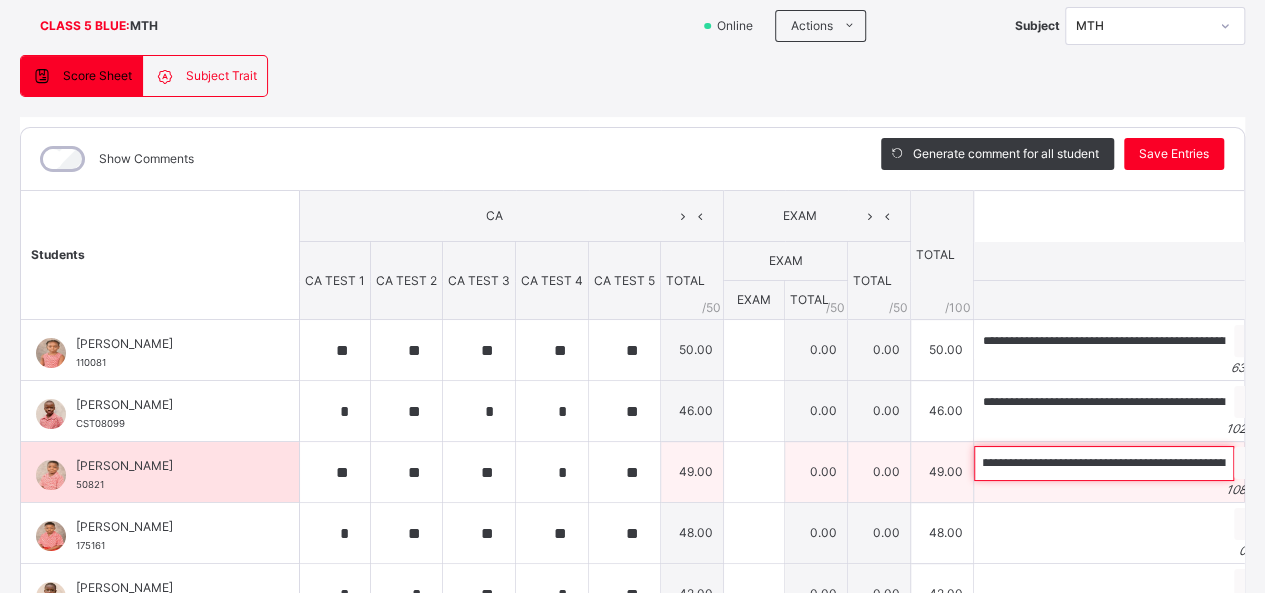 scroll, scrollTop: 0, scrollLeft: 0, axis: both 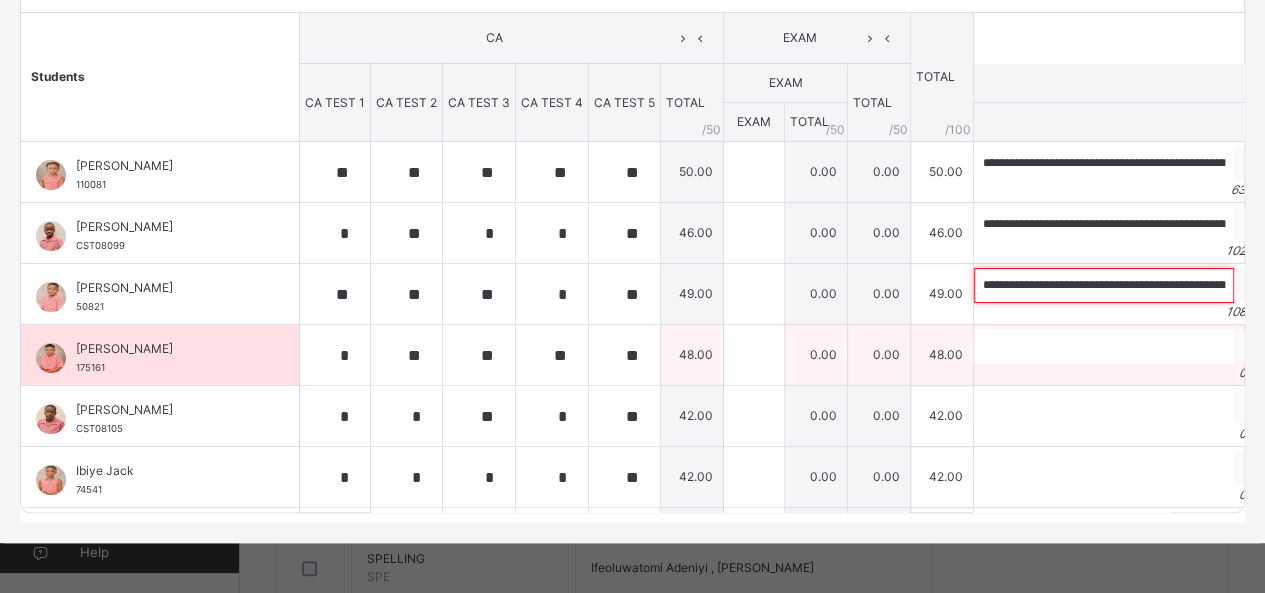 type on "**********" 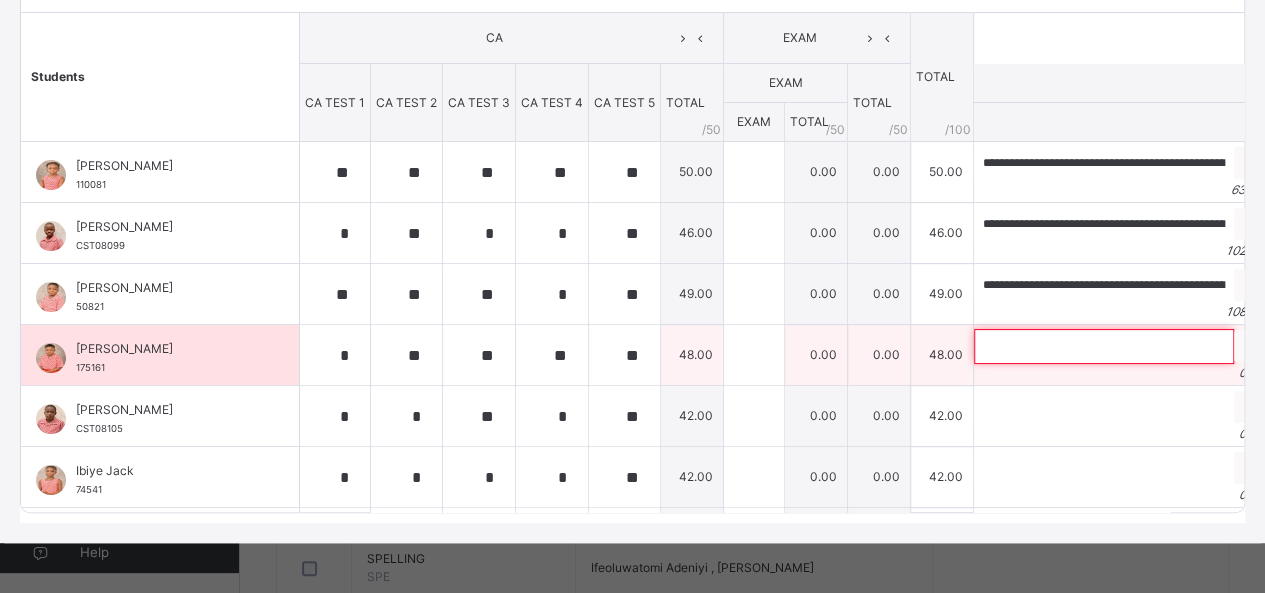 click at bounding box center [1104, 346] 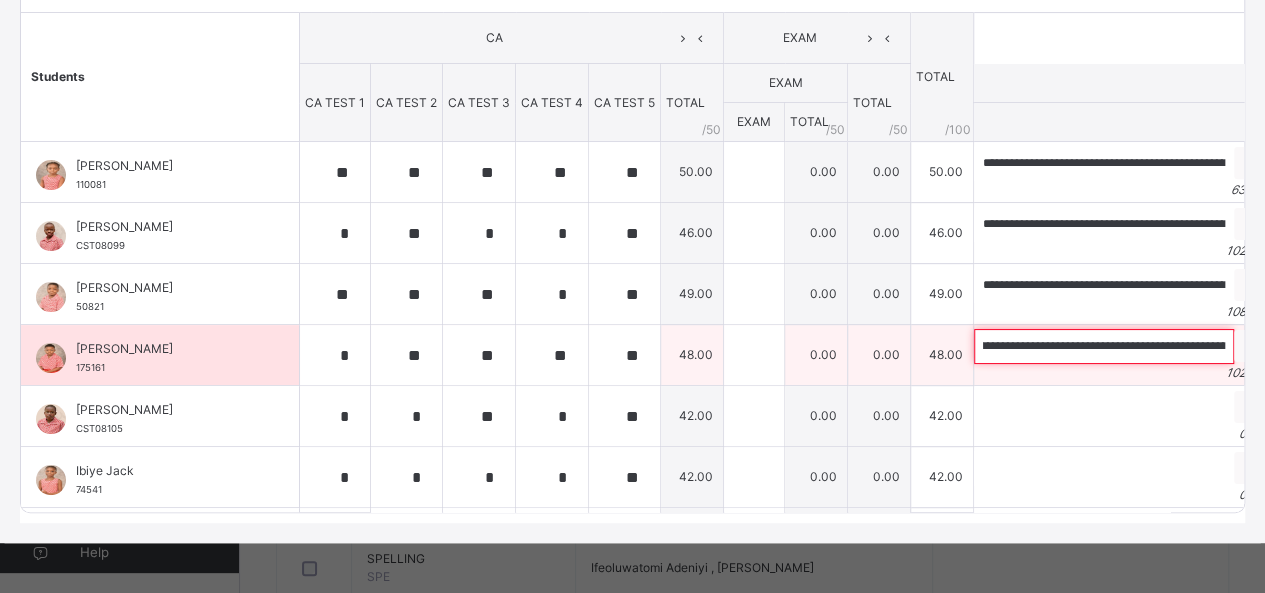 scroll, scrollTop: 0, scrollLeft: 0, axis: both 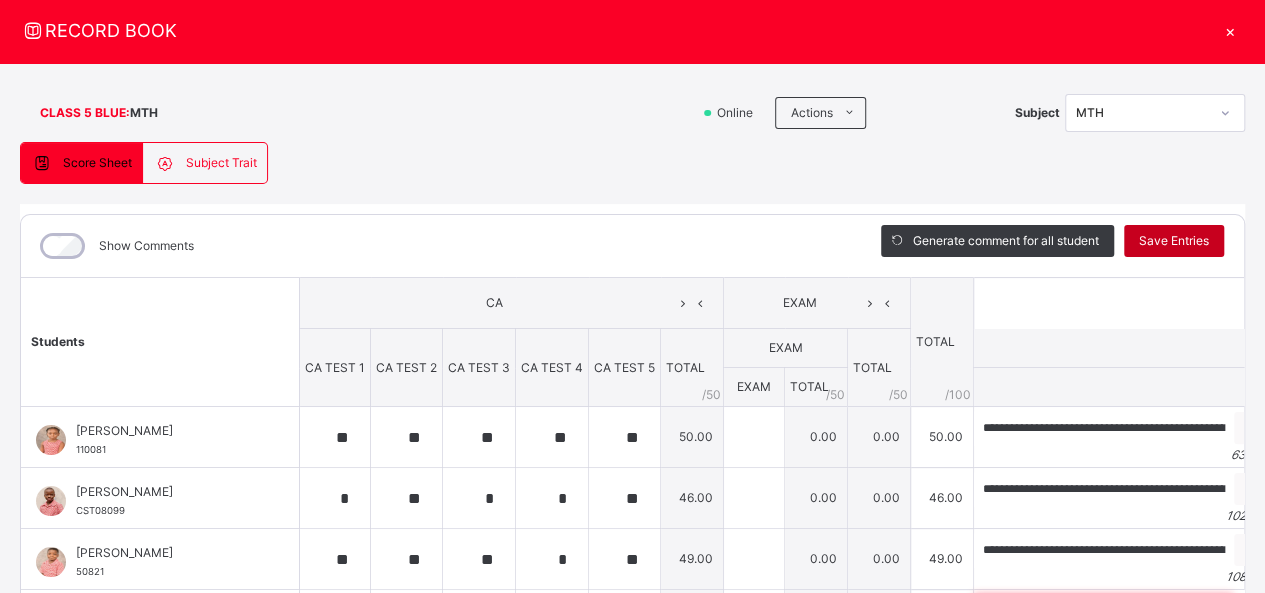 type on "**********" 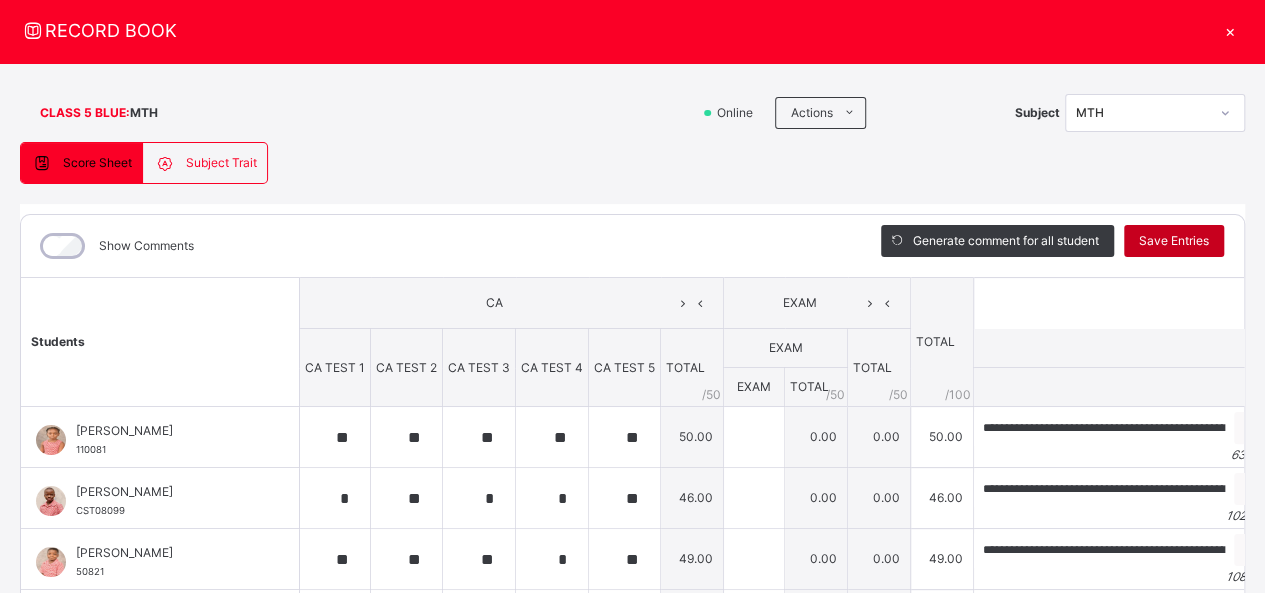click on "Save Entries" at bounding box center [1174, 241] 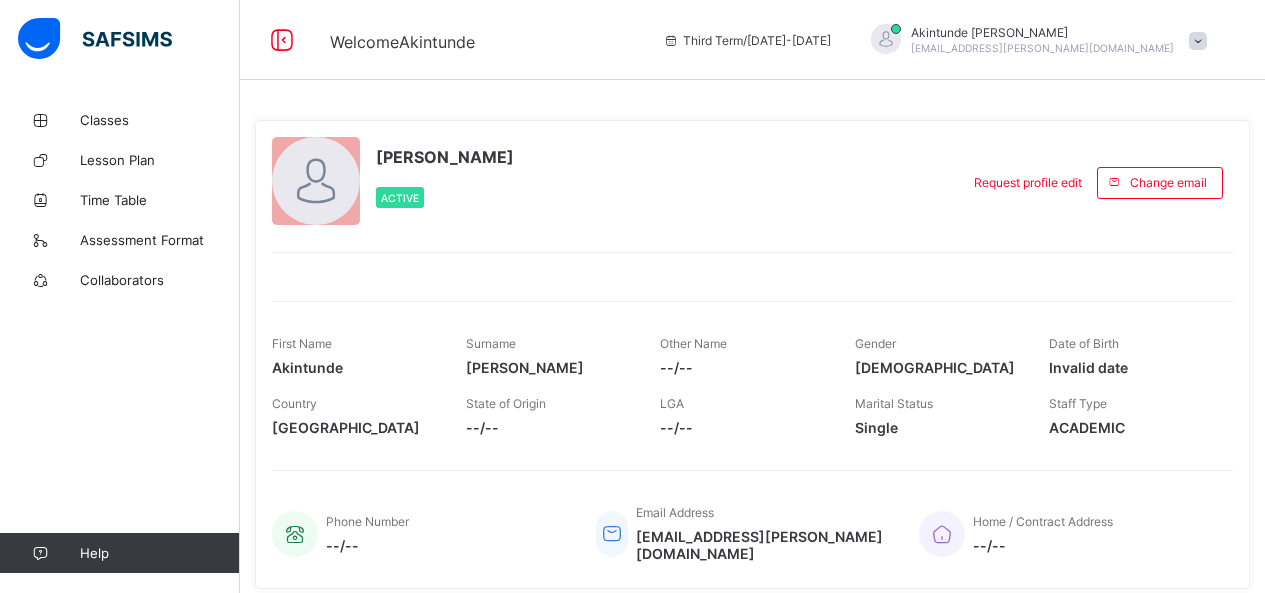 scroll, scrollTop: 0, scrollLeft: 0, axis: both 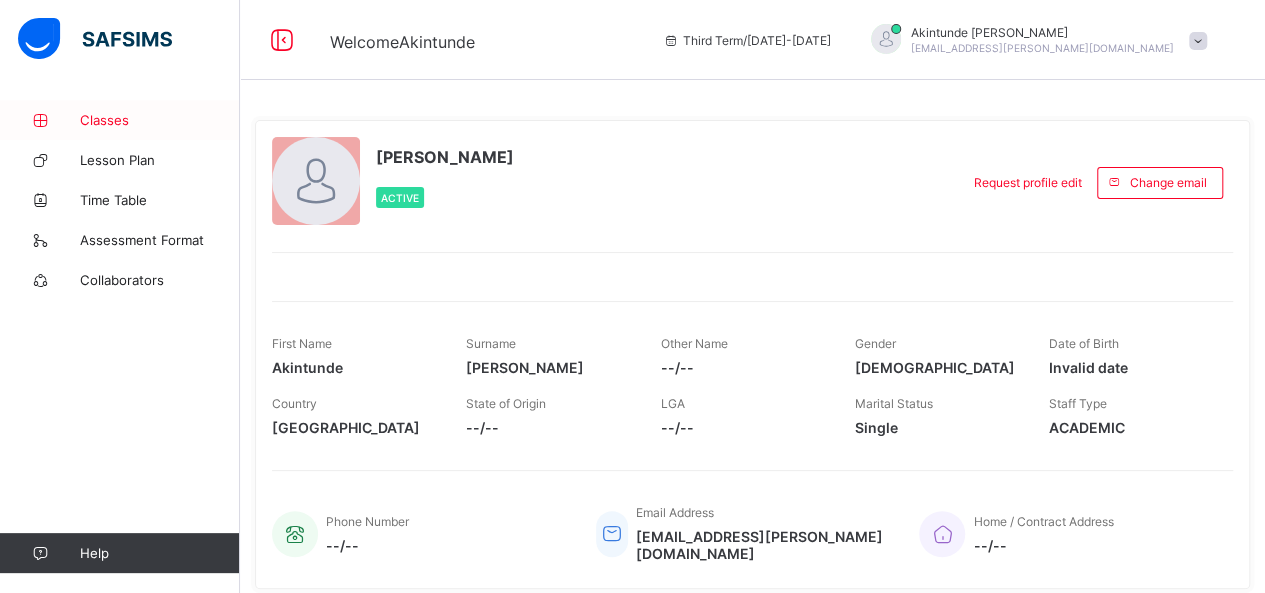 click on "Classes" at bounding box center (160, 120) 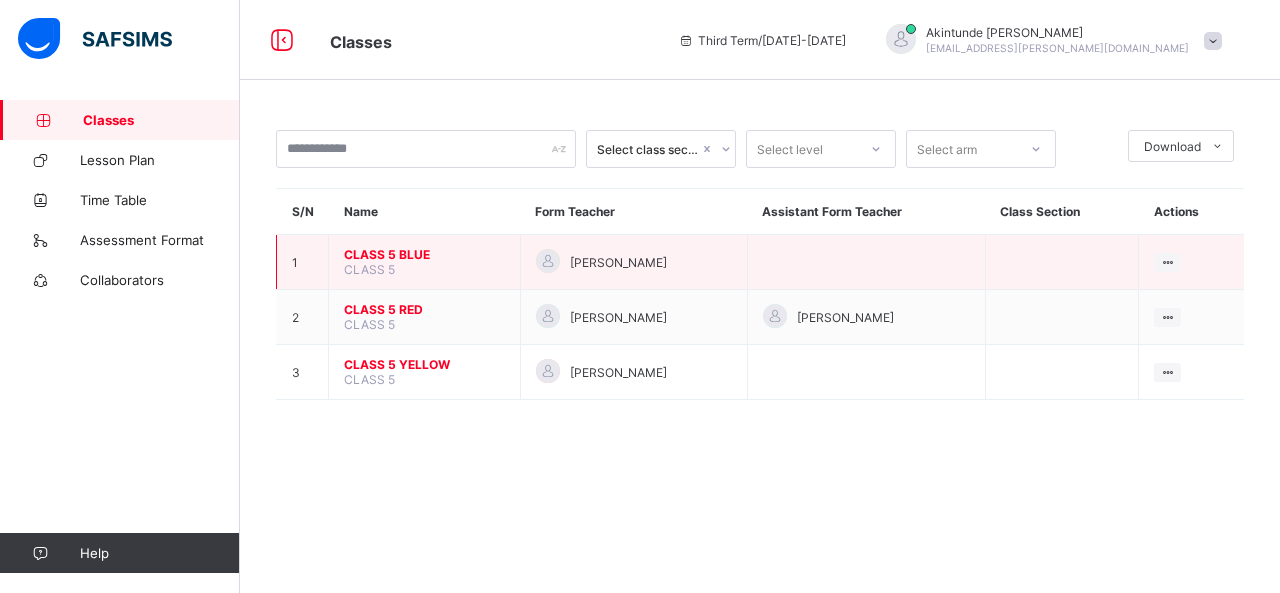 click on "CLASS 5   BLUE" at bounding box center (424, 254) 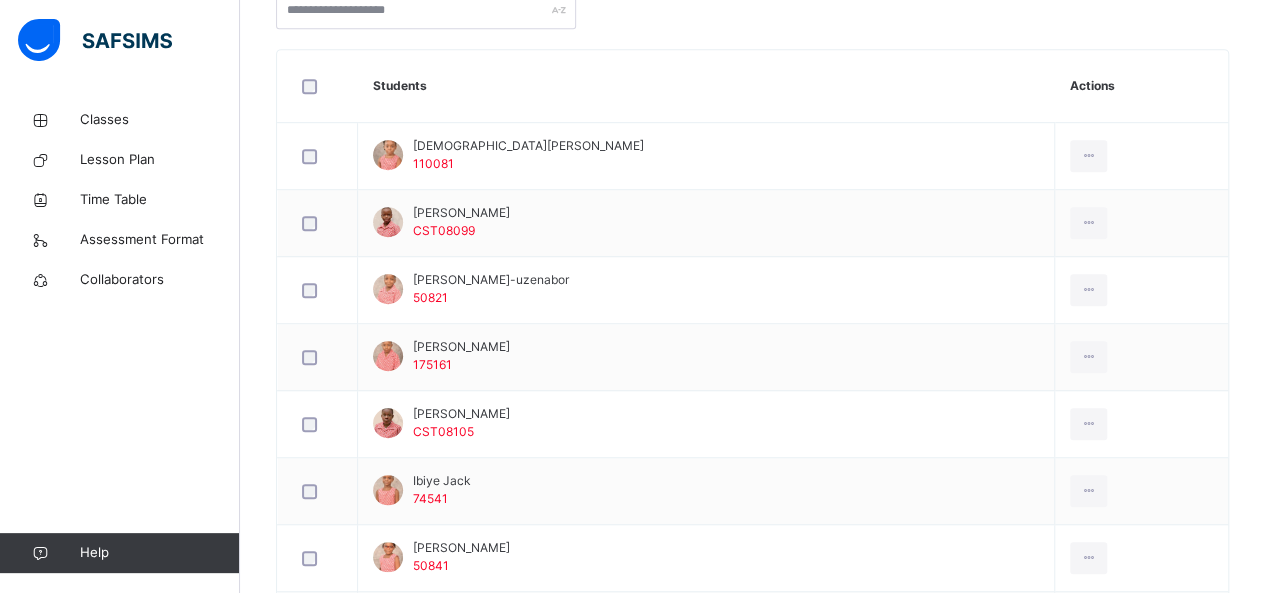 scroll, scrollTop: 544, scrollLeft: 0, axis: vertical 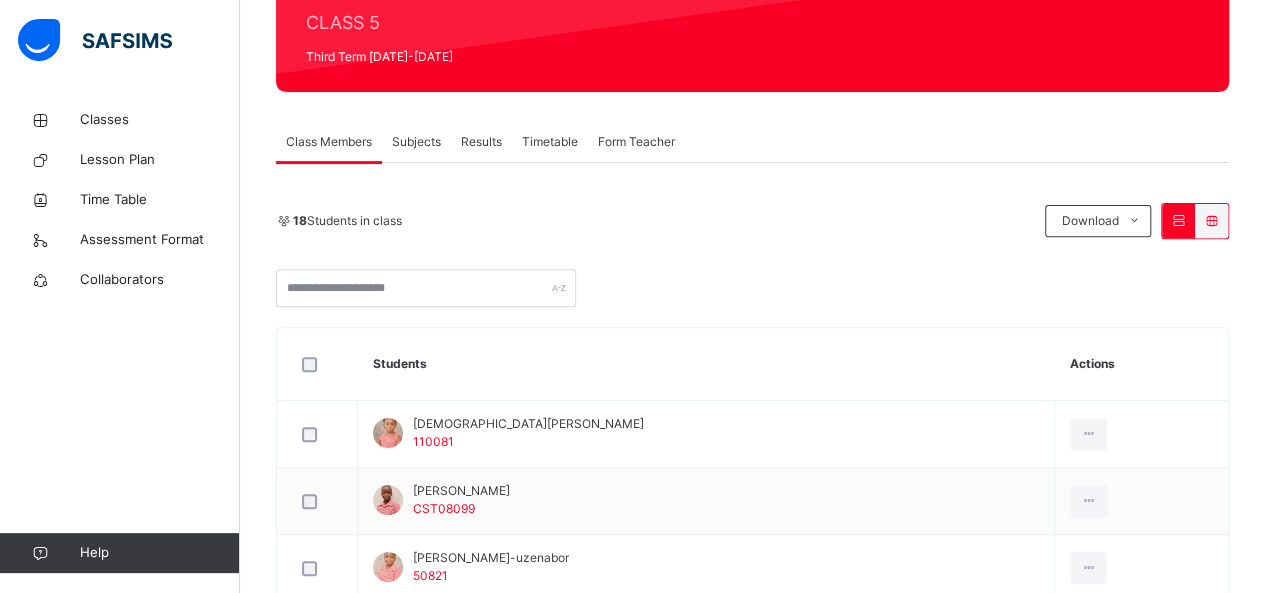 click on "Subjects" at bounding box center [416, 142] 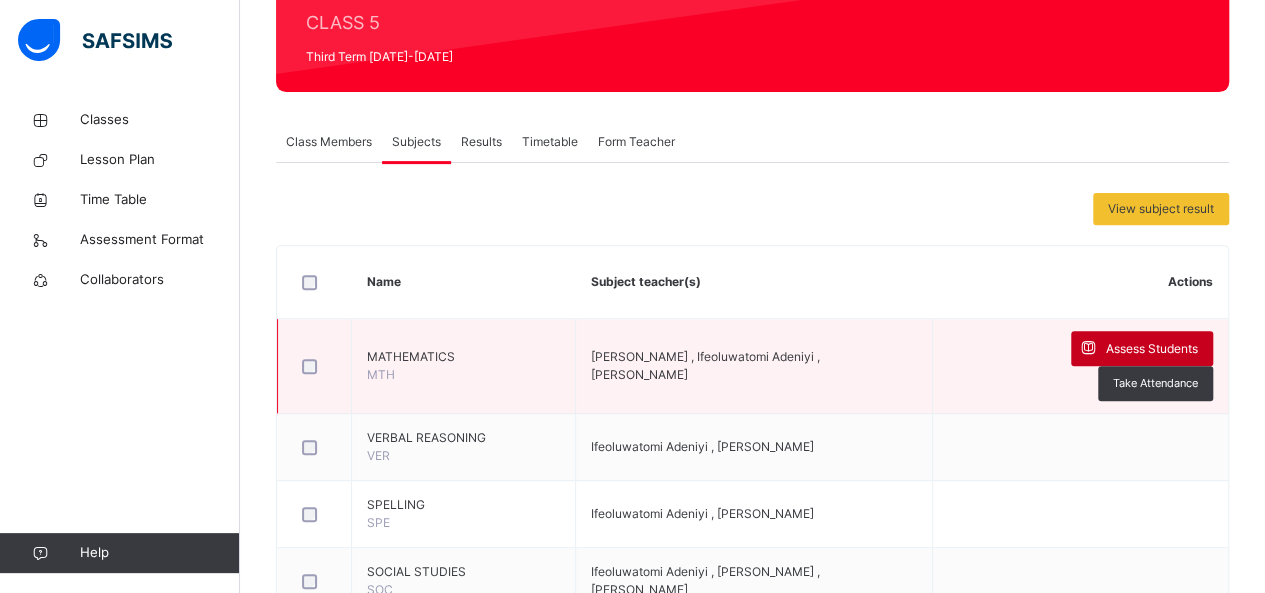 click on "Assess Students" at bounding box center [1152, 349] 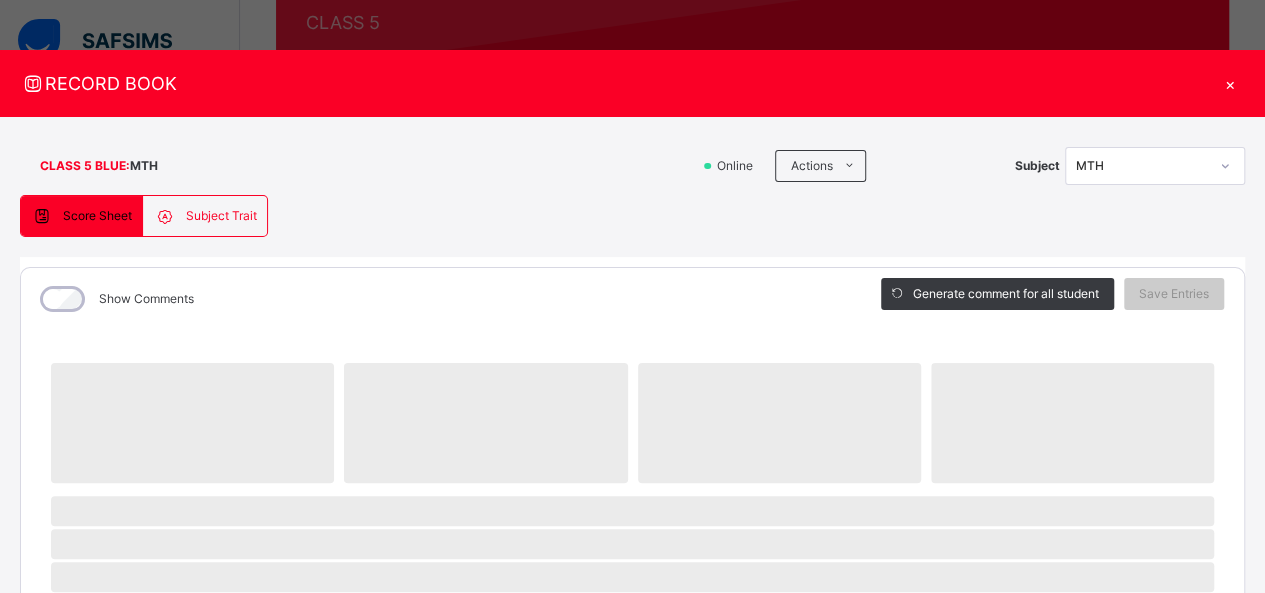 click on "‌ ‌ ‌ ‌ ‌ ‌ ‌ ‌ ‌ ‌ ‌ ‌ ‌ ‌ ‌ ‌ ‌ ‌ ‌ ‌ ‌ ‌ ‌ ‌ ‌ ‌ ‌ ‌ ‌" at bounding box center (632, 839) 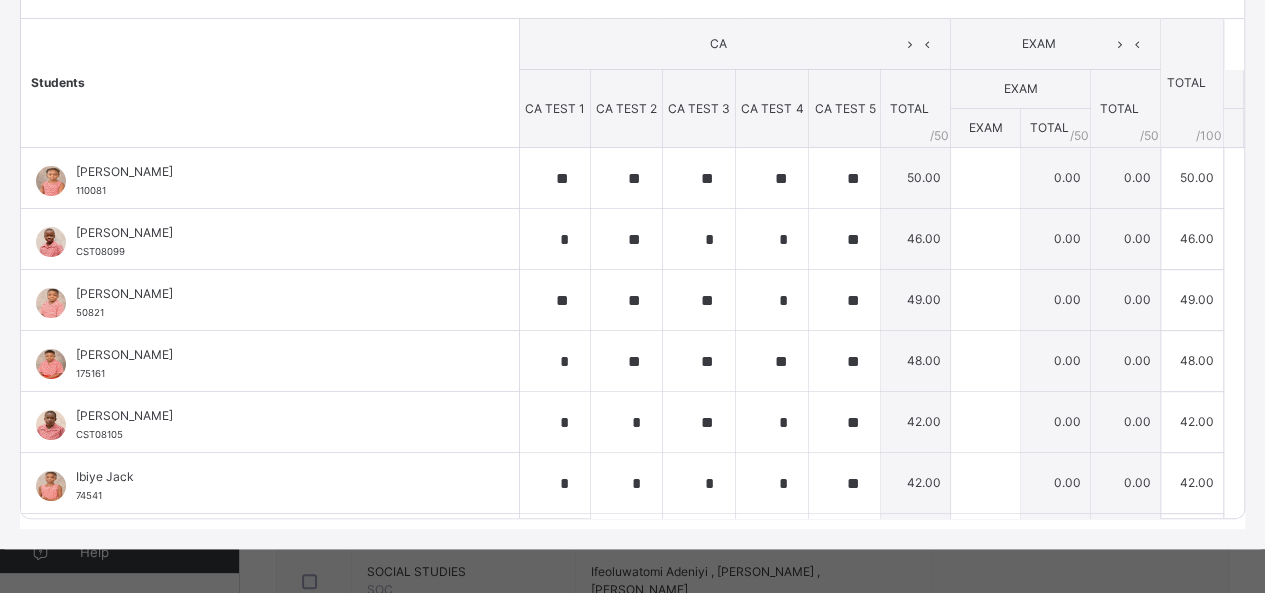scroll, scrollTop: 316, scrollLeft: 0, axis: vertical 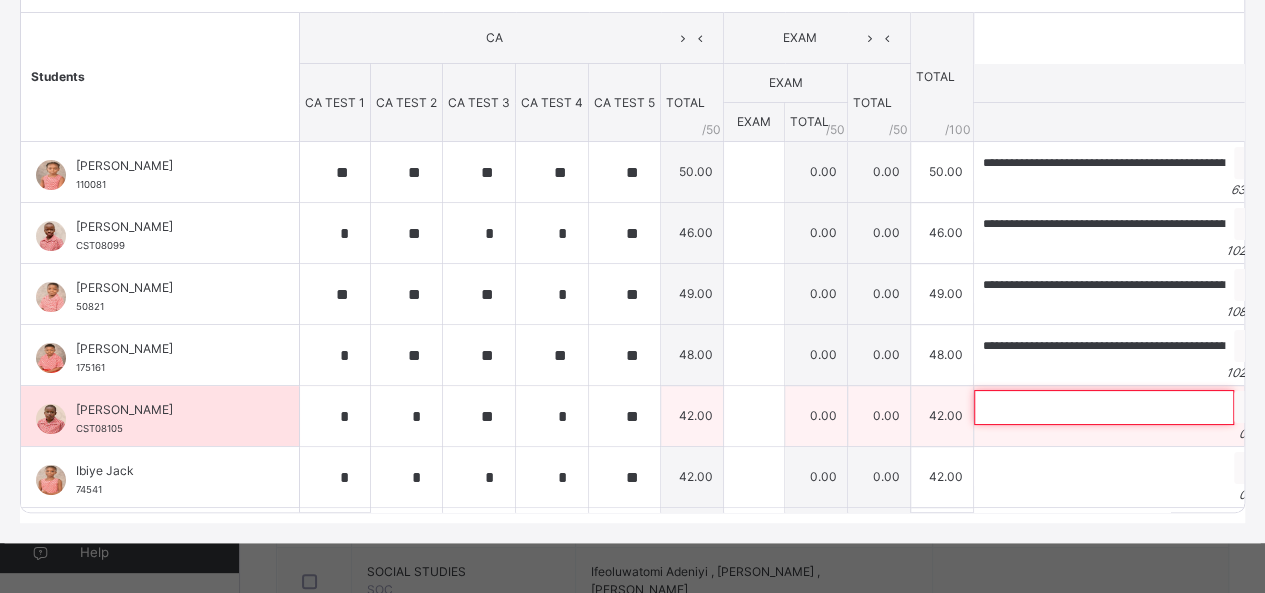 click at bounding box center [1104, 407] 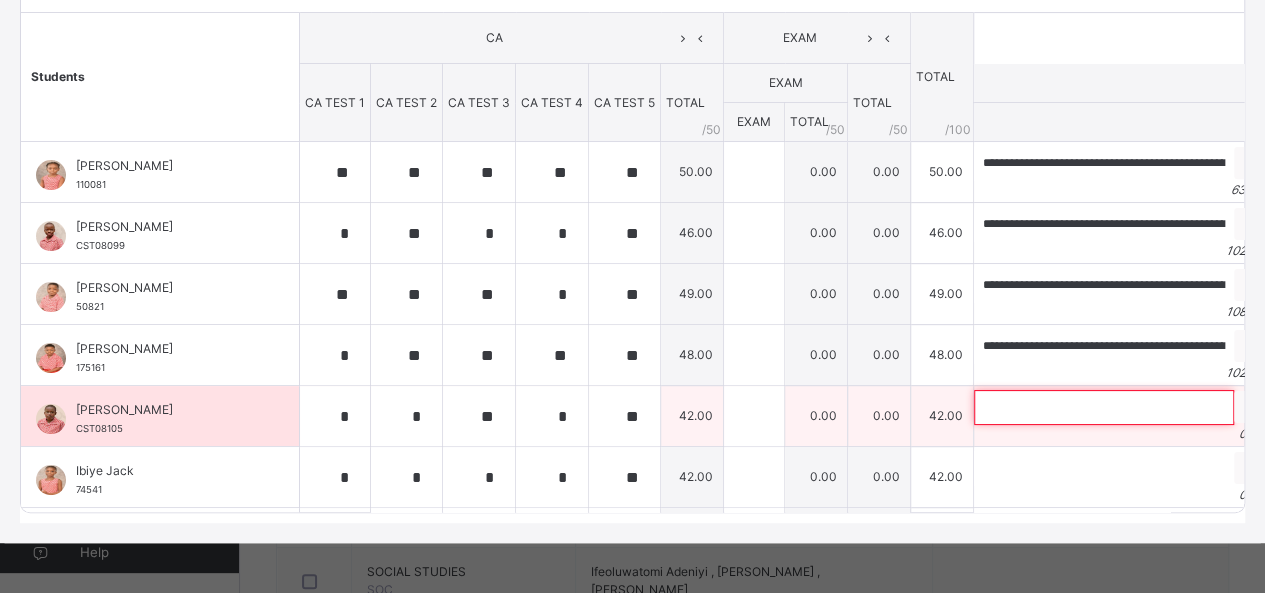 paste on "**********" 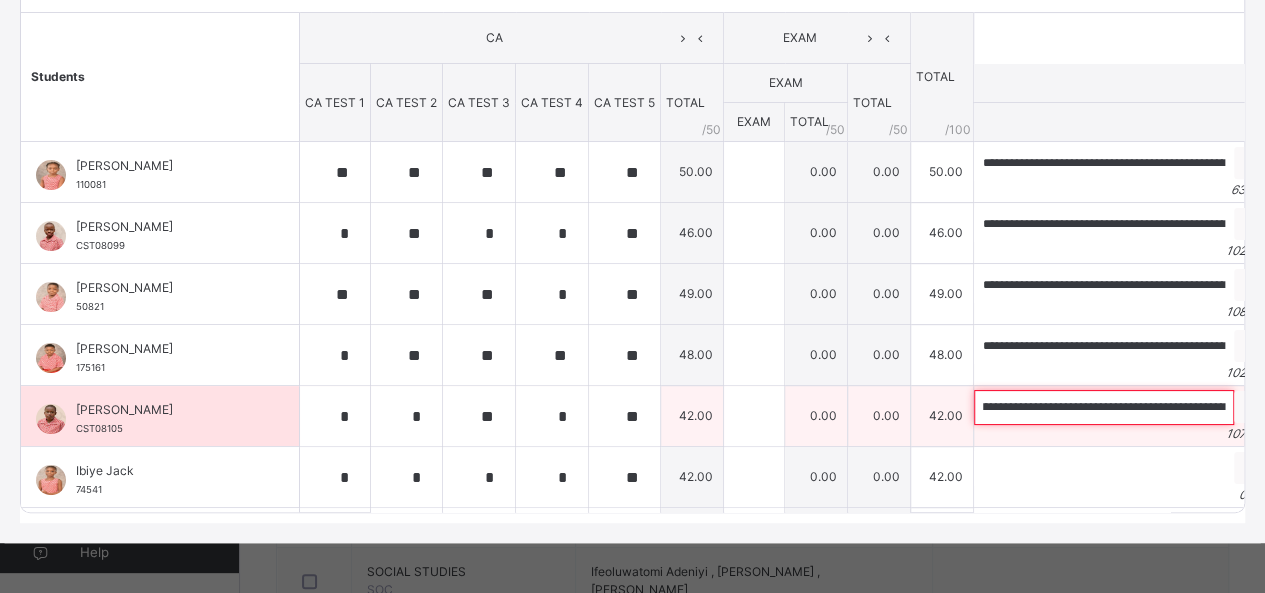 scroll, scrollTop: 0, scrollLeft: 0, axis: both 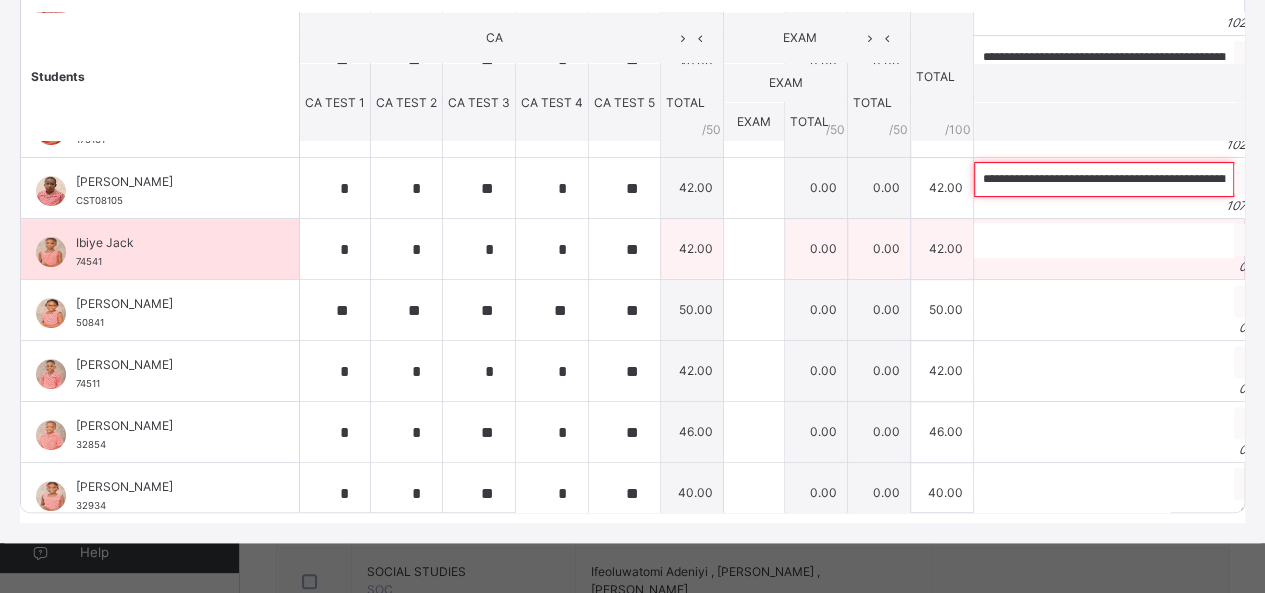 type on "**********" 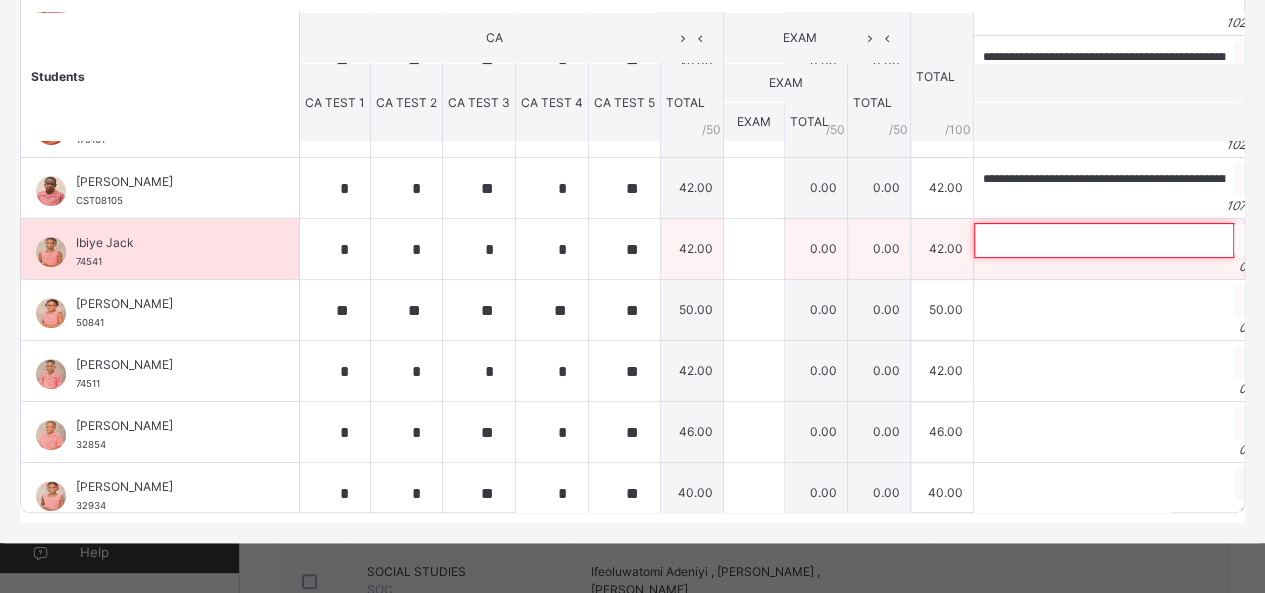 click at bounding box center (1104, 240) 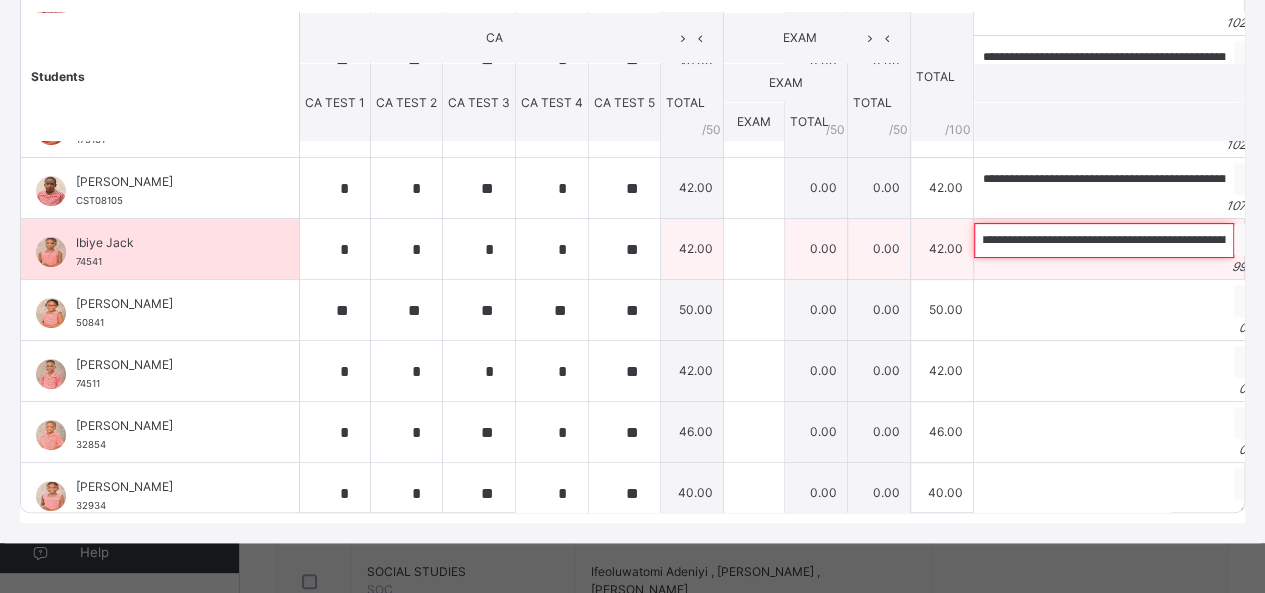 scroll, scrollTop: 0, scrollLeft: 0, axis: both 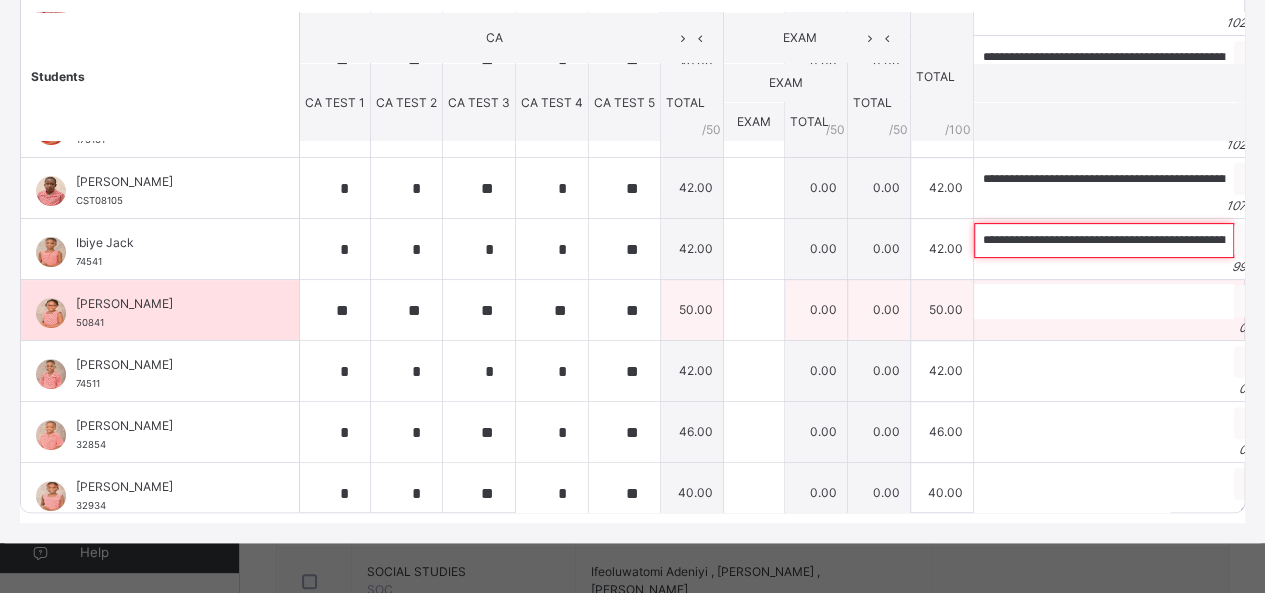 type on "**********" 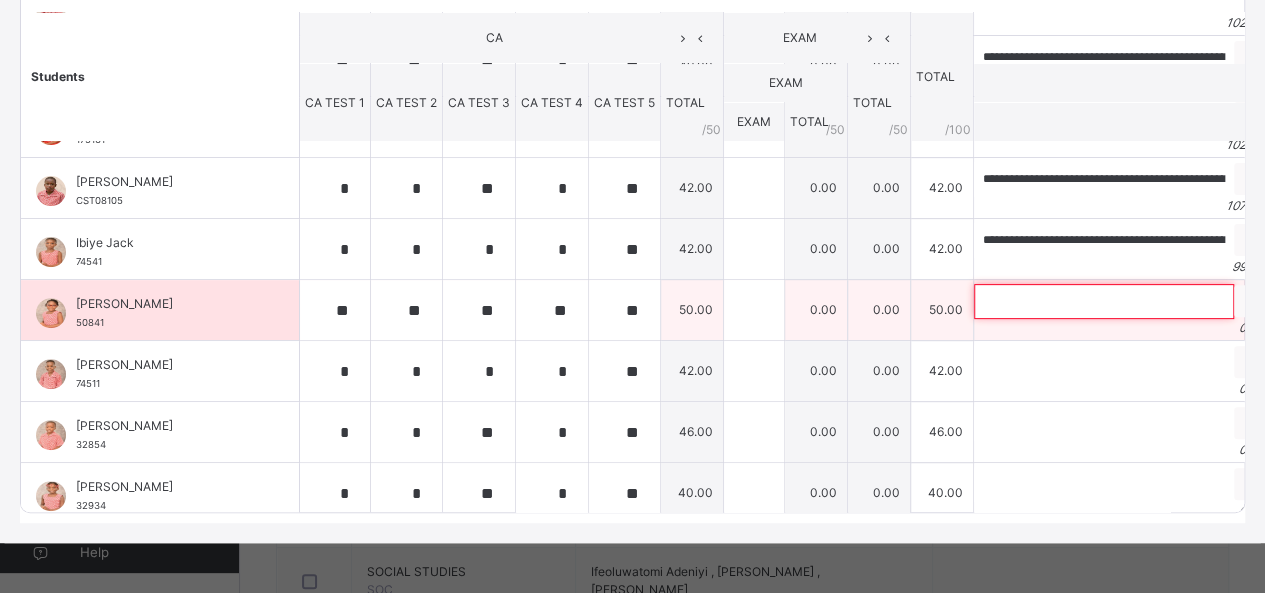 click at bounding box center (1104, 301) 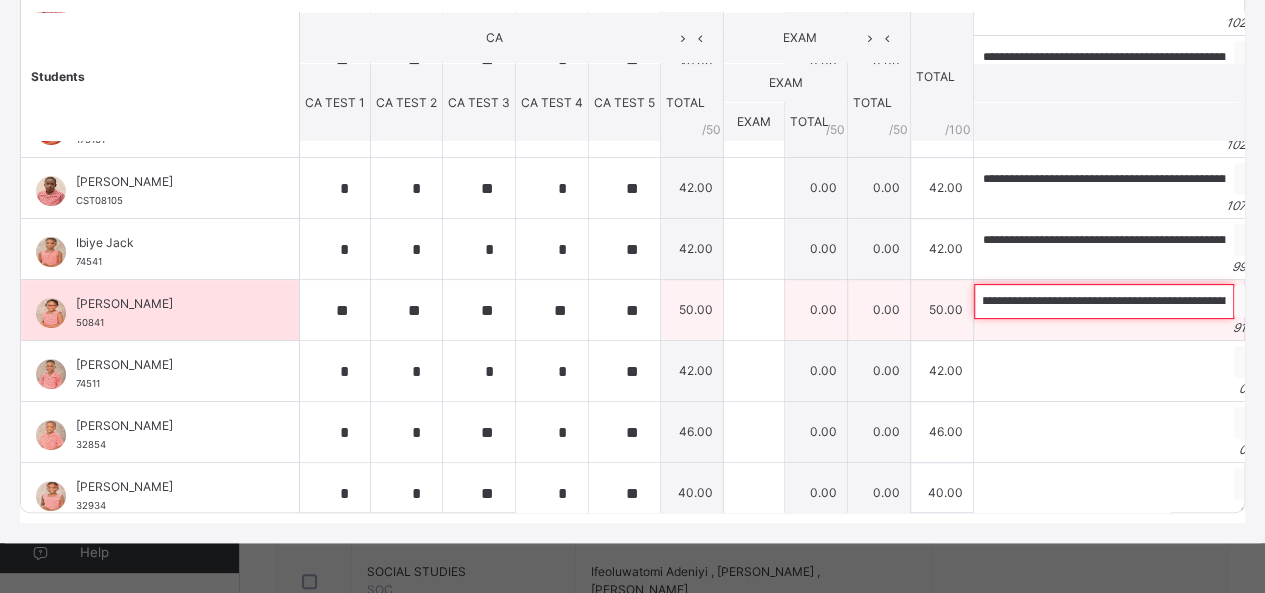 scroll, scrollTop: 0, scrollLeft: 0, axis: both 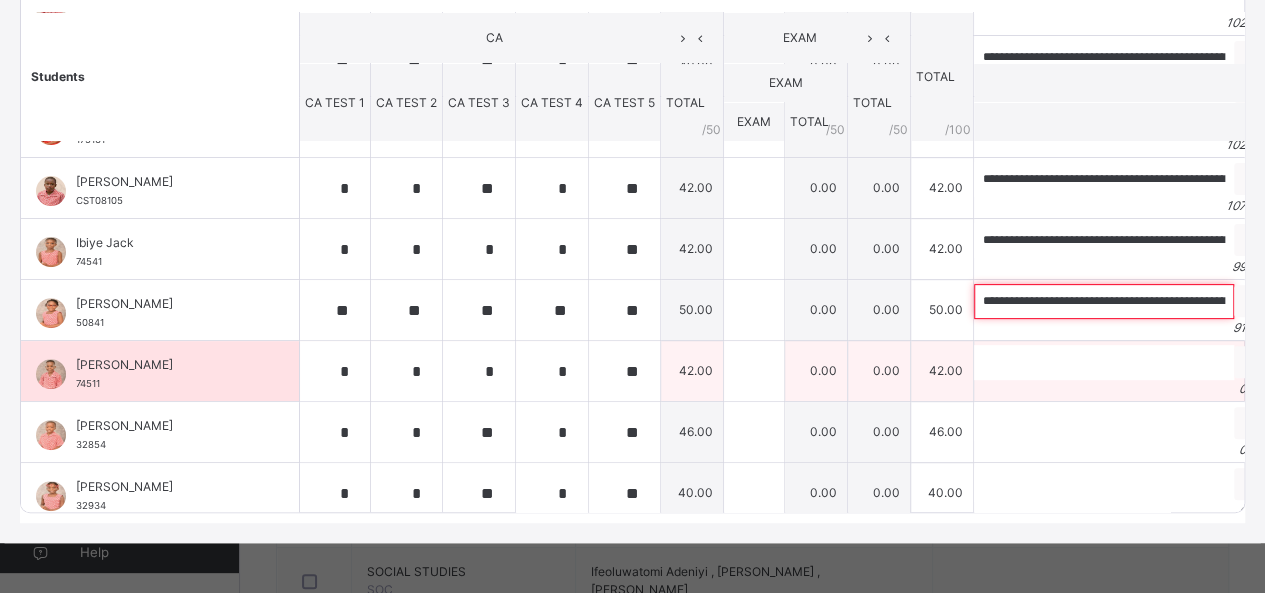 type on "**********" 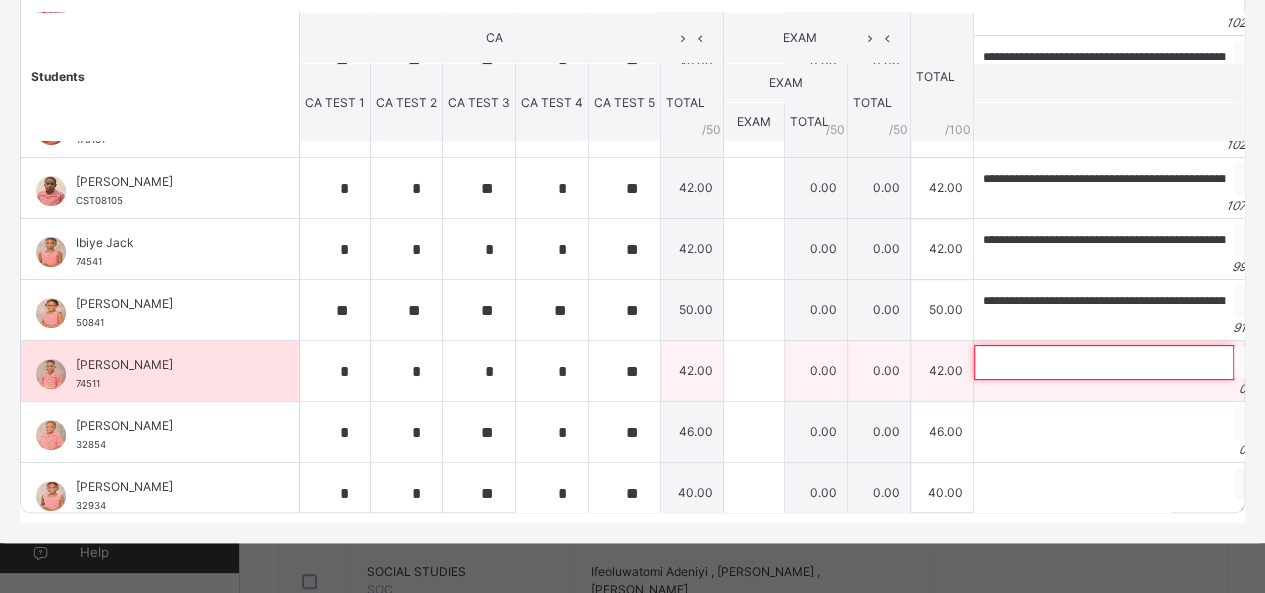 click at bounding box center (1104, 362) 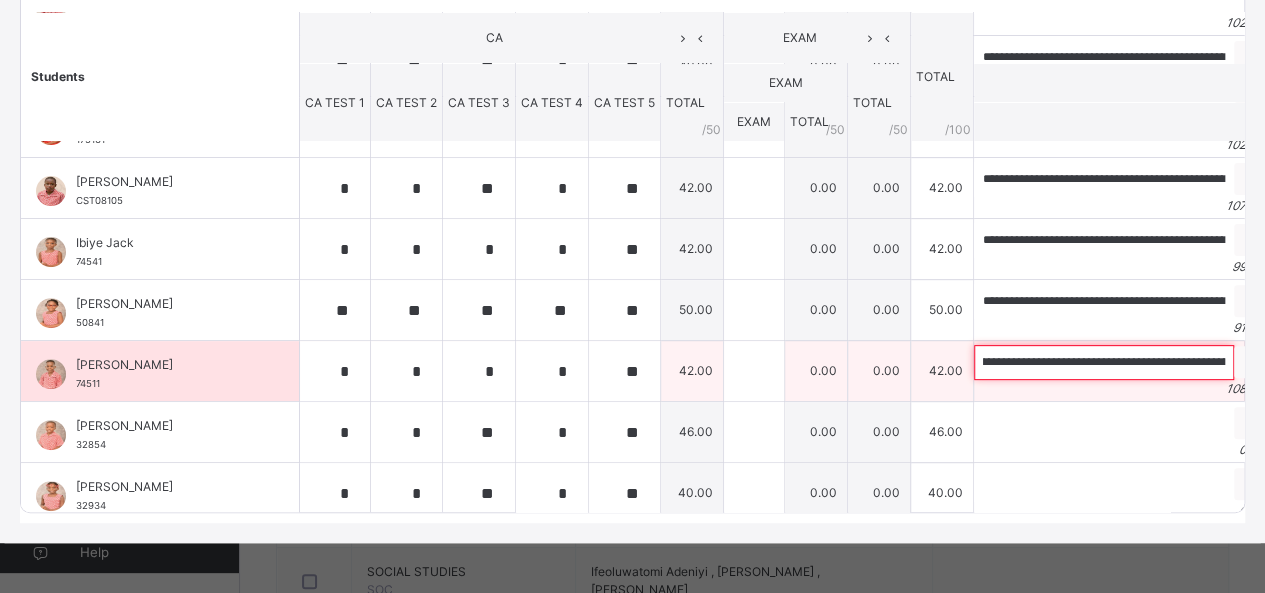 scroll, scrollTop: 0, scrollLeft: 0, axis: both 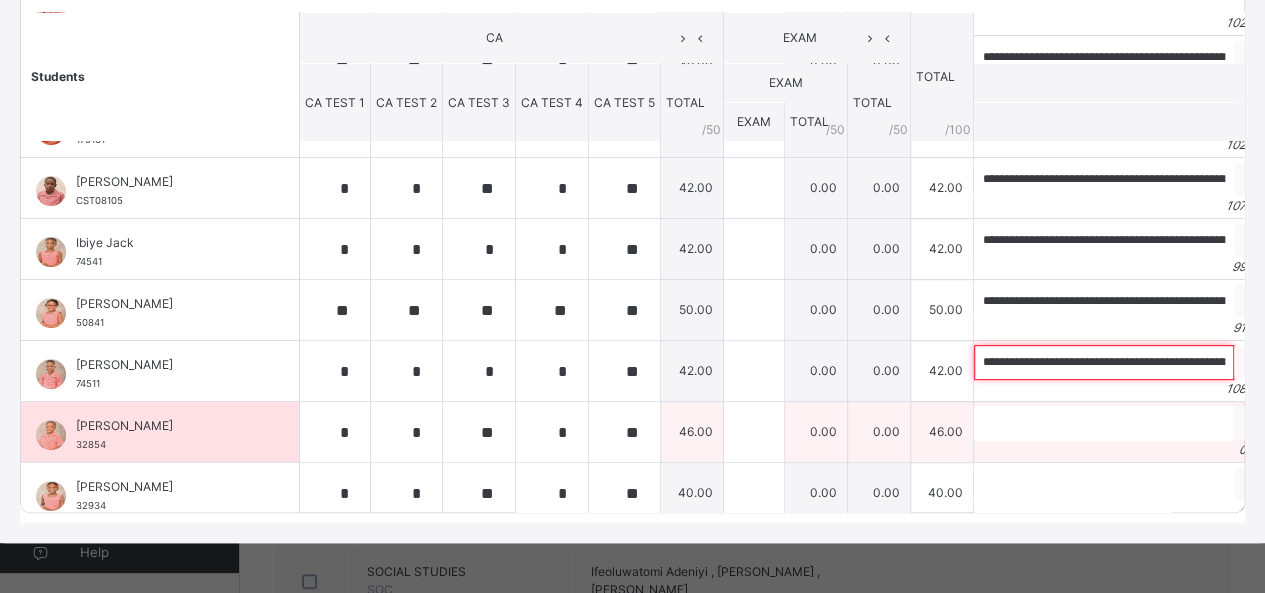 type on "**********" 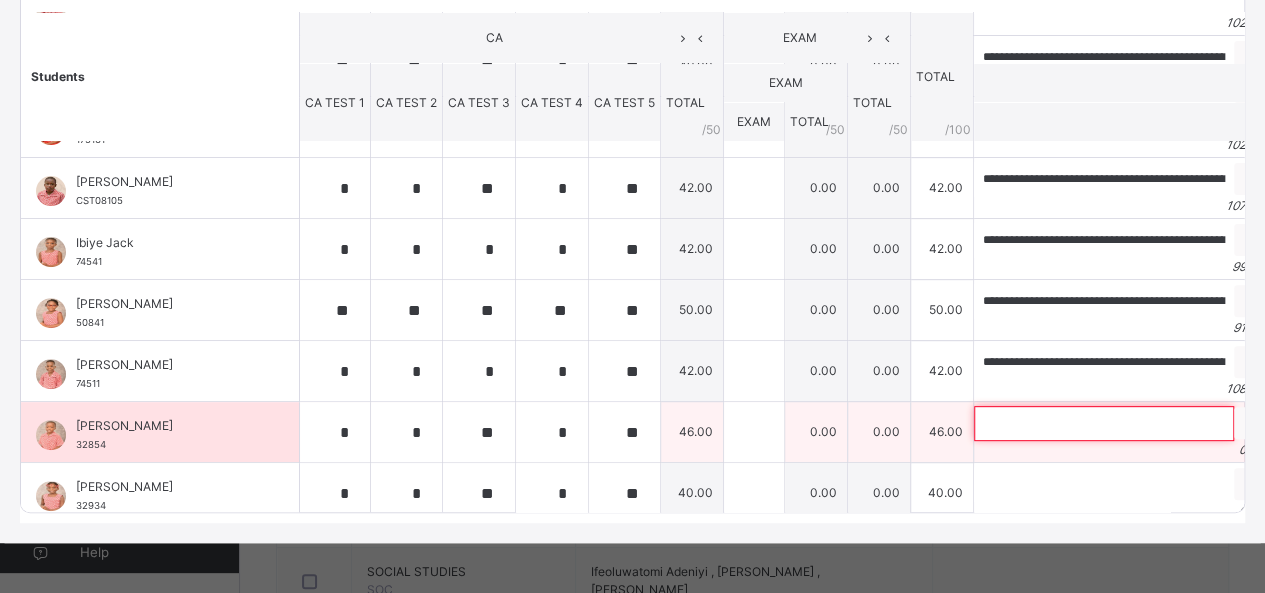 click at bounding box center (1104, 423) 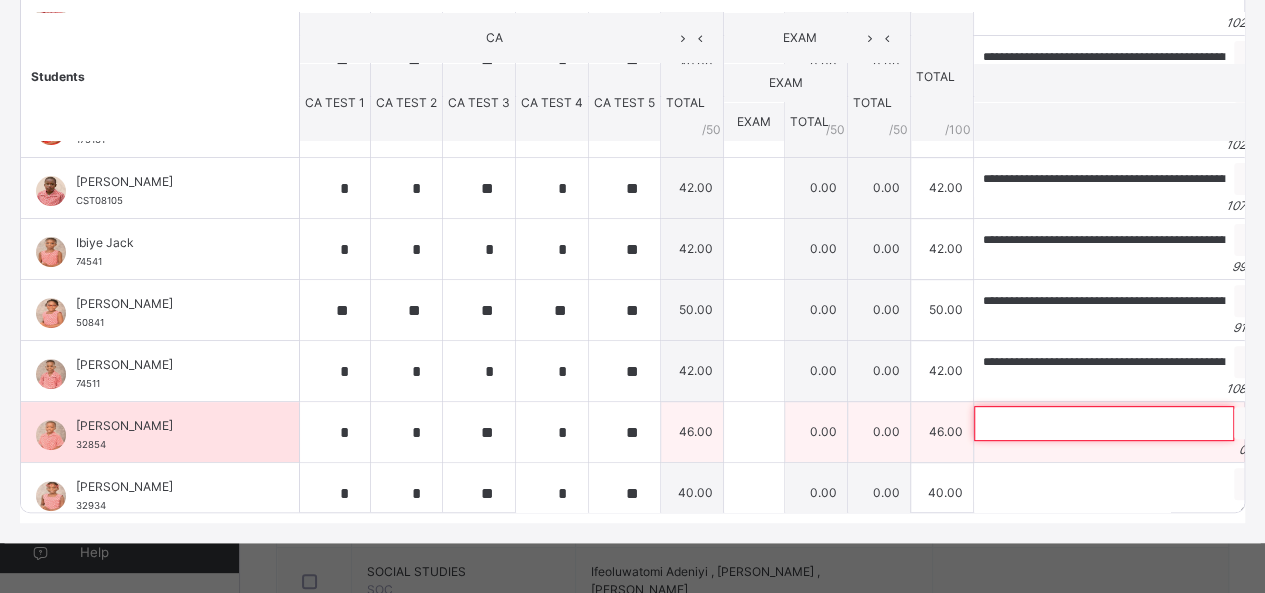 click at bounding box center [1104, 423] 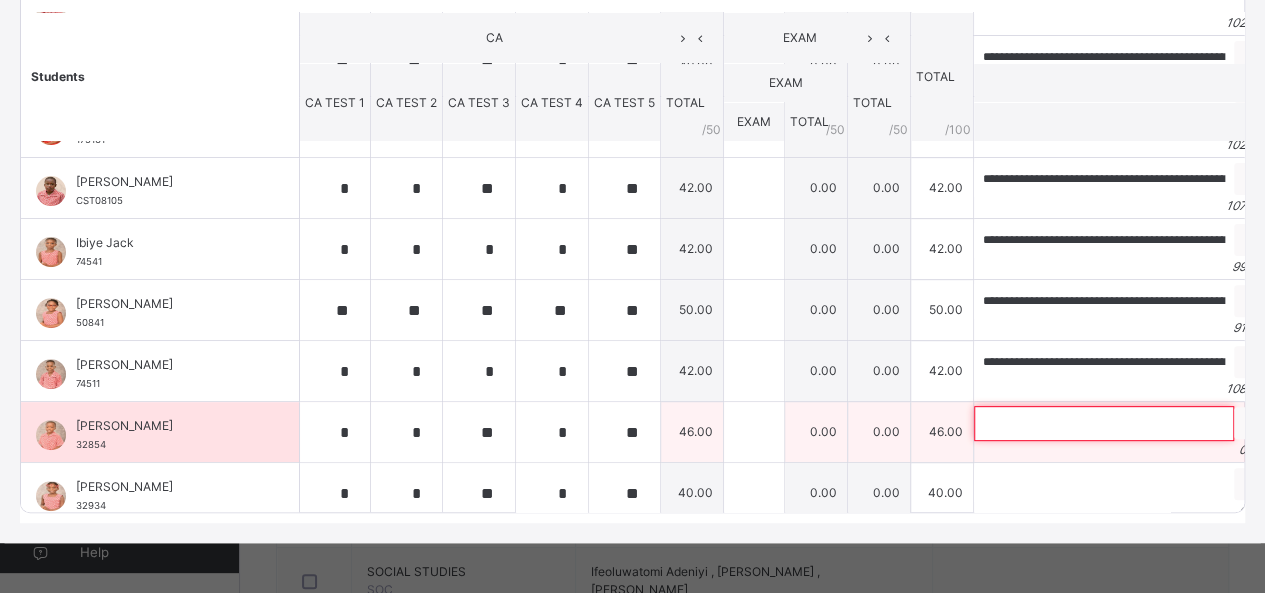 paste on "**********" 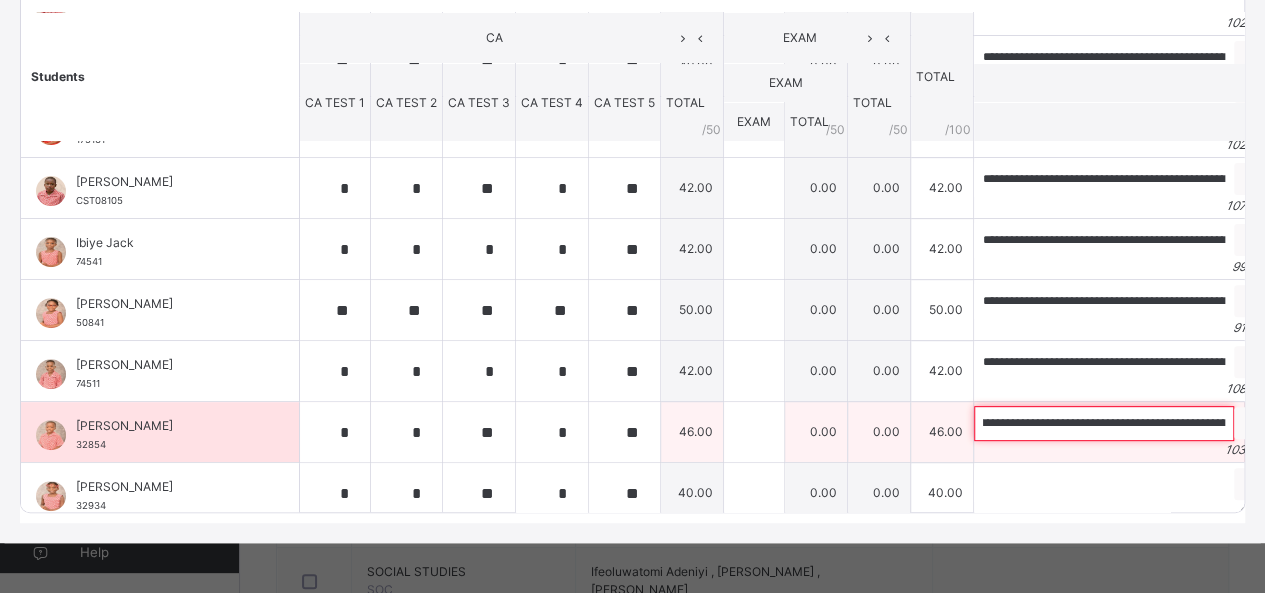 scroll, scrollTop: 0, scrollLeft: 0, axis: both 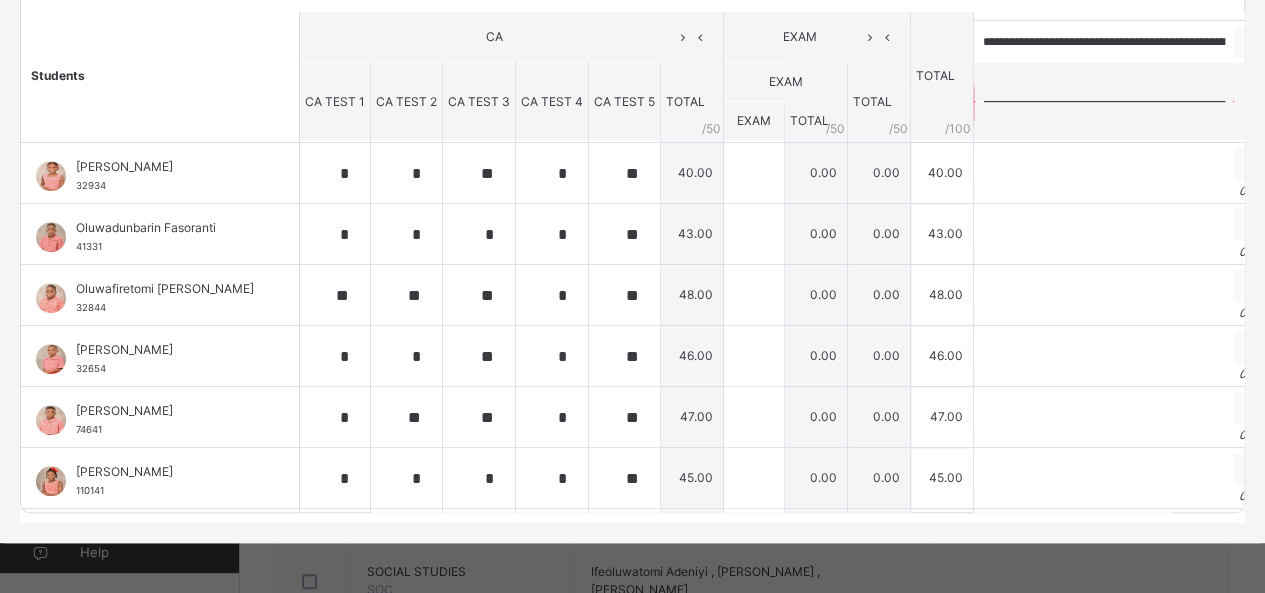 type on "**********" 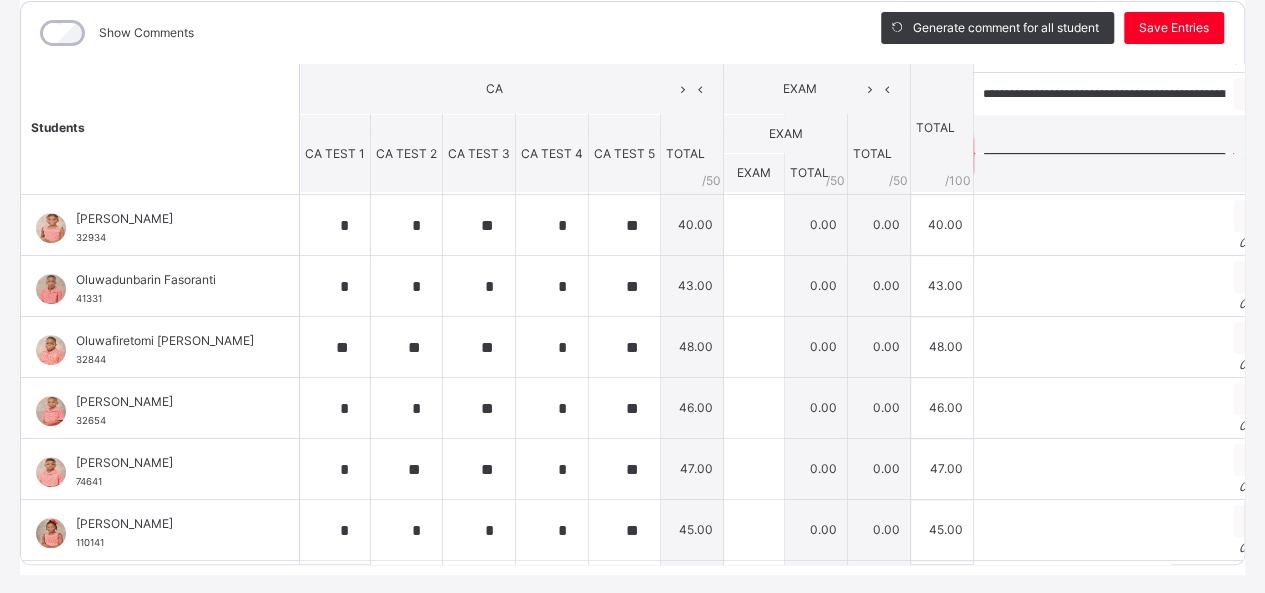 scroll, scrollTop: 261, scrollLeft: 0, axis: vertical 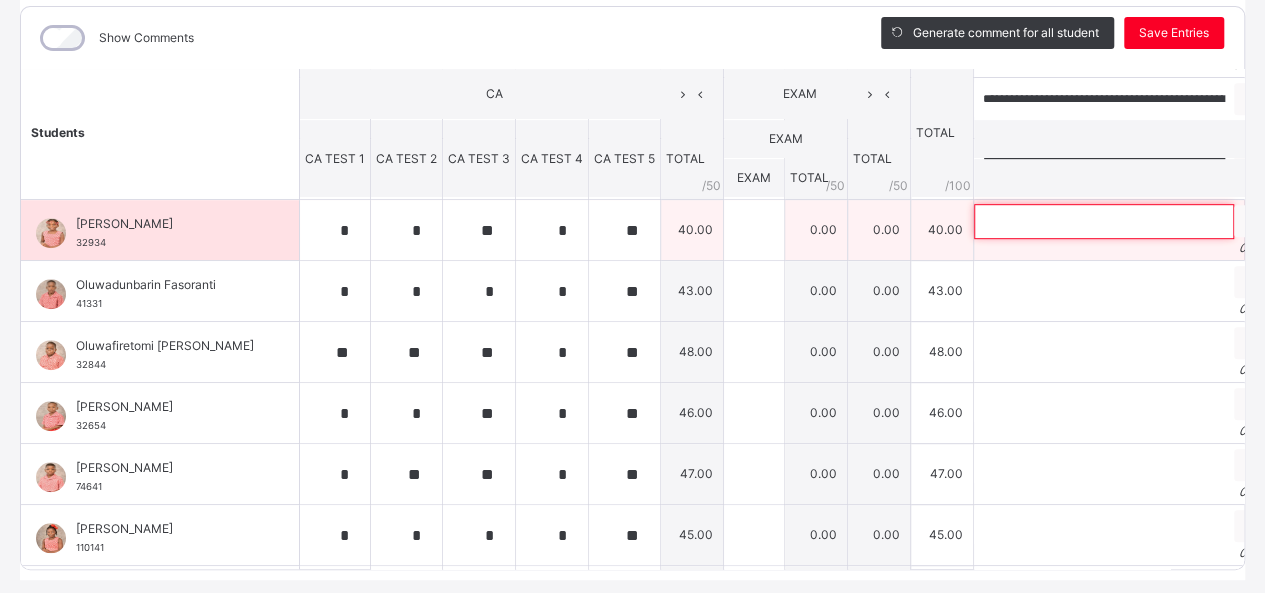 click at bounding box center (1104, 221) 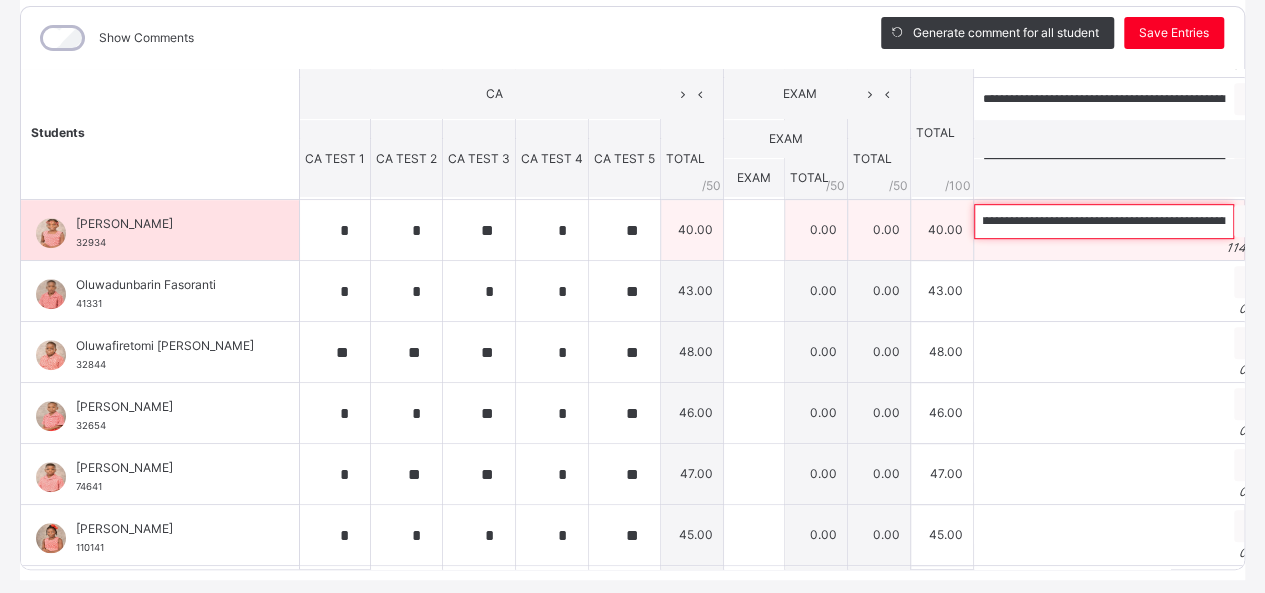 scroll, scrollTop: 0, scrollLeft: 0, axis: both 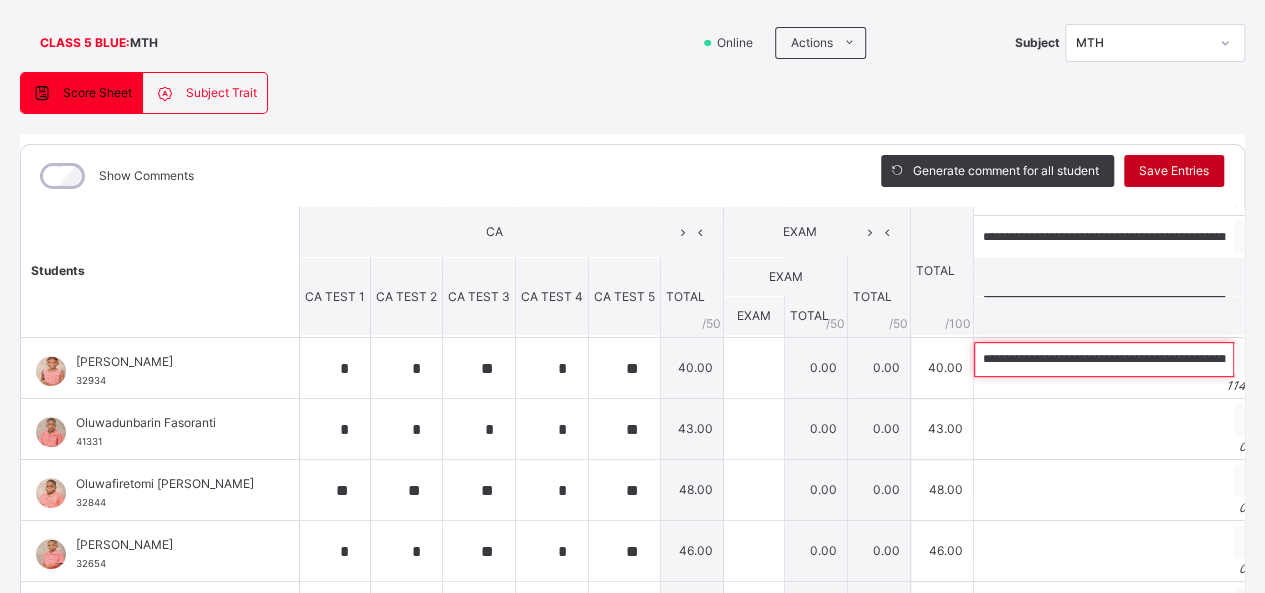 type on "**********" 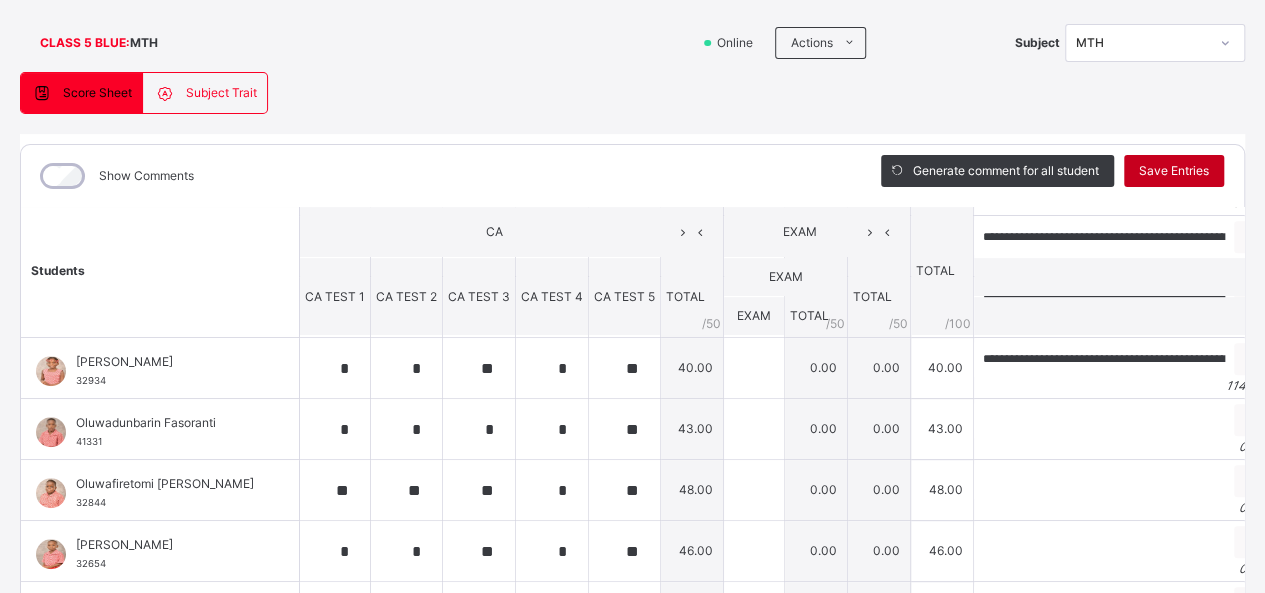 click on "Save Entries" at bounding box center (1174, 171) 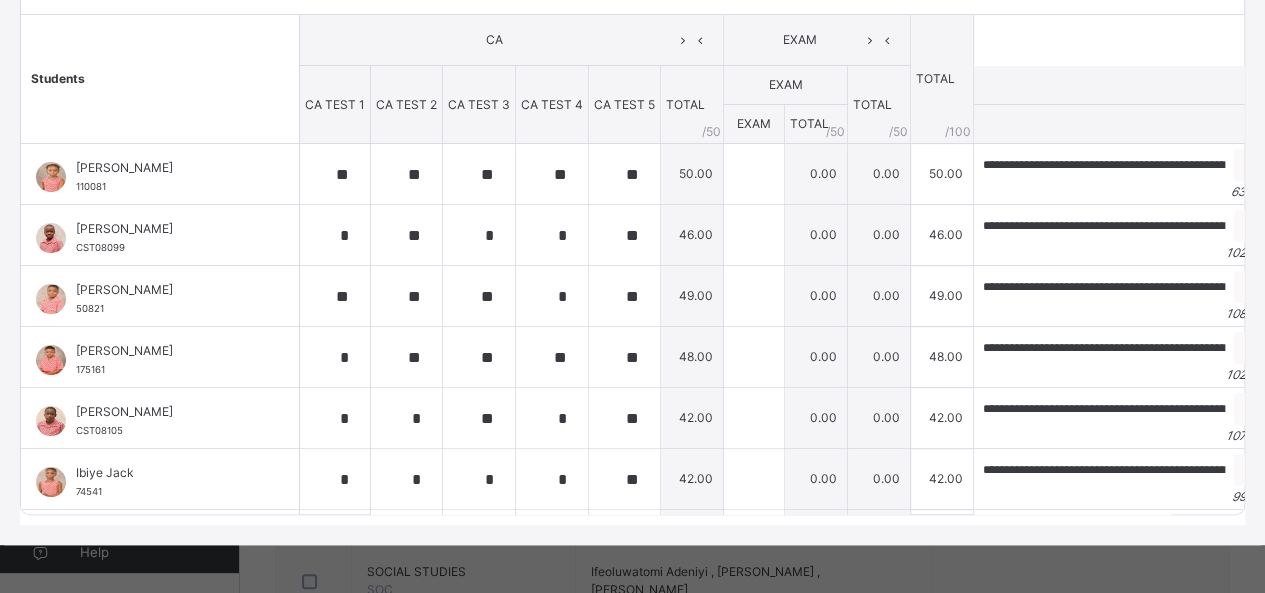 scroll, scrollTop: 332, scrollLeft: 0, axis: vertical 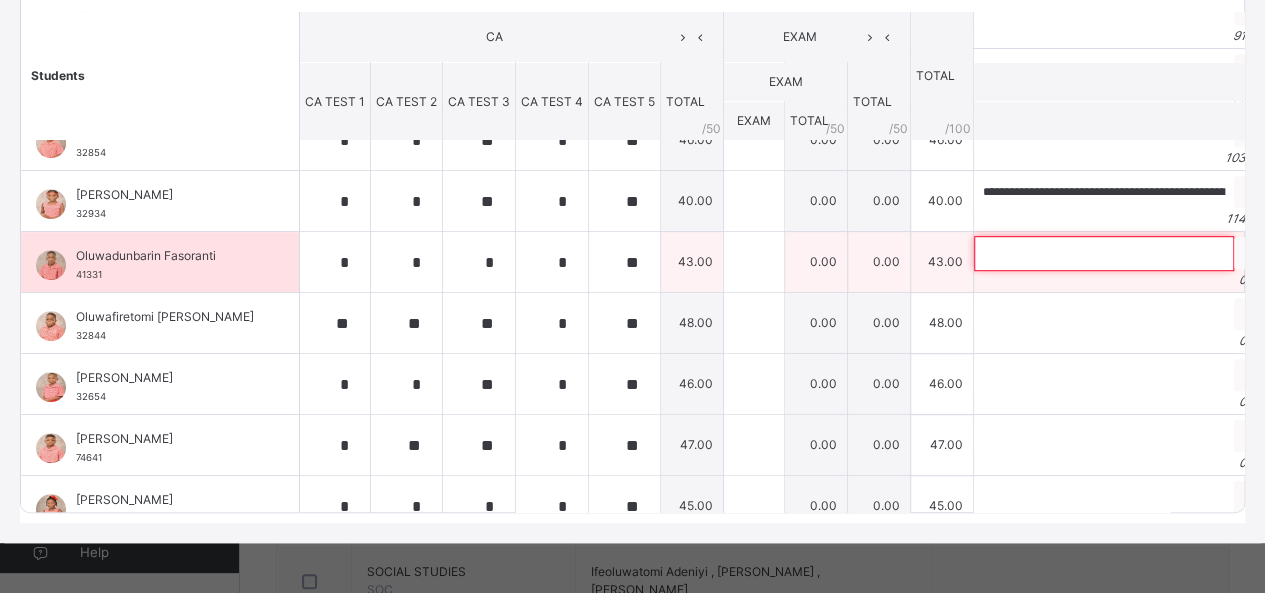 click at bounding box center [1104, 253] 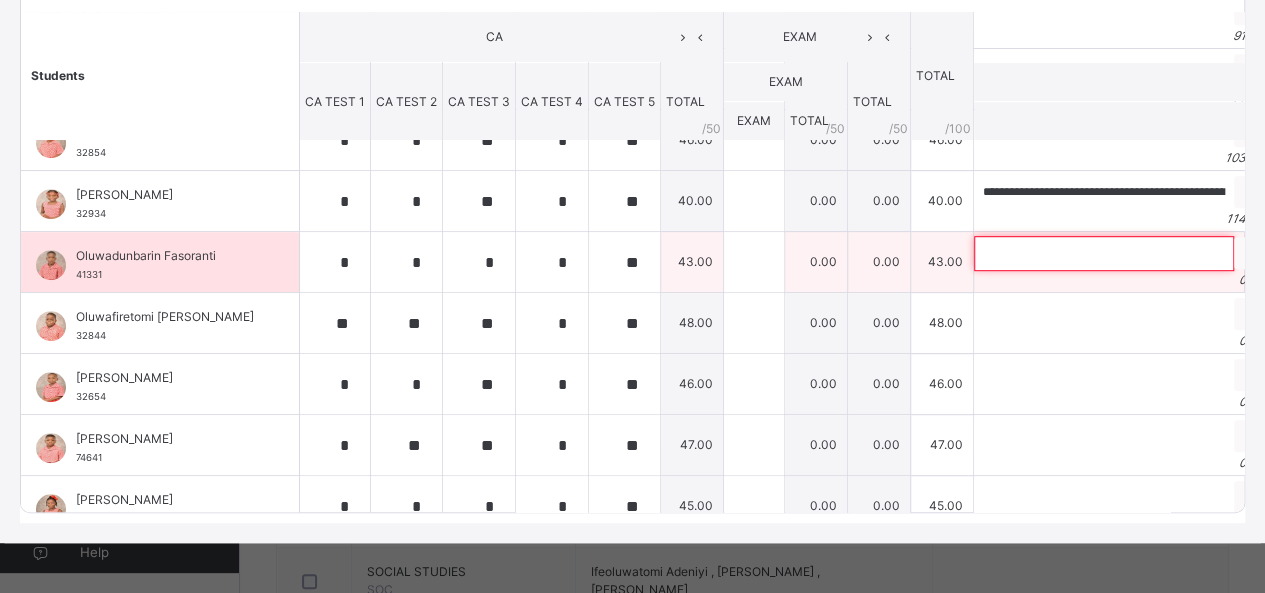 click at bounding box center [1104, 253] 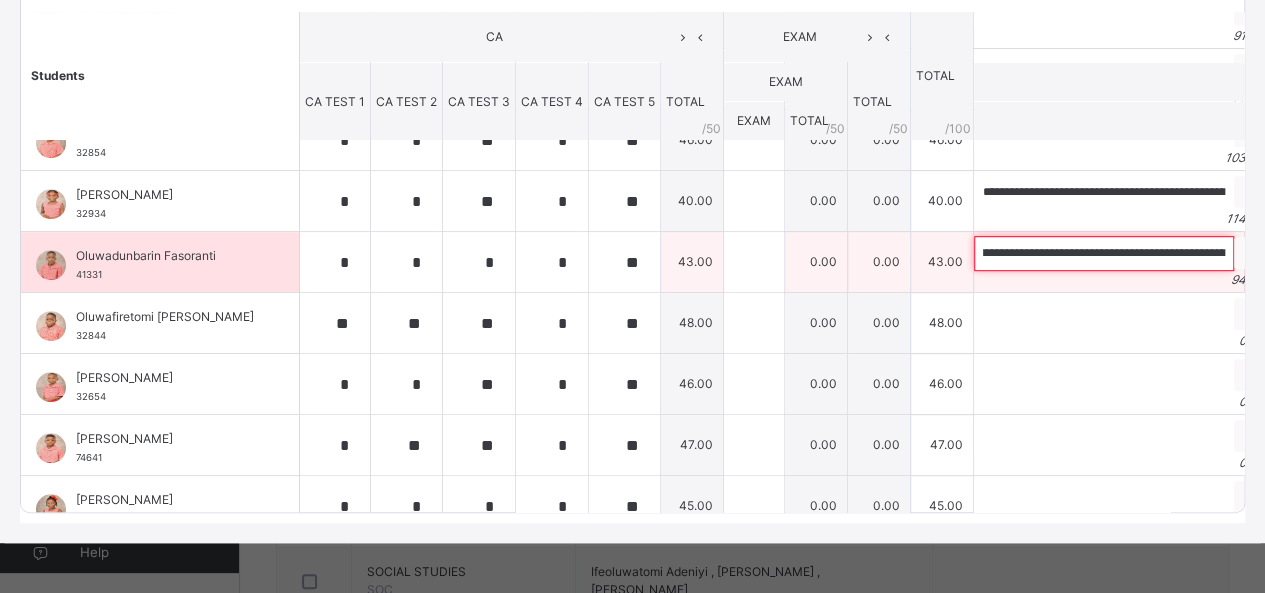 scroll, scrollTop: 0, scrollLeft: 0, axis: both 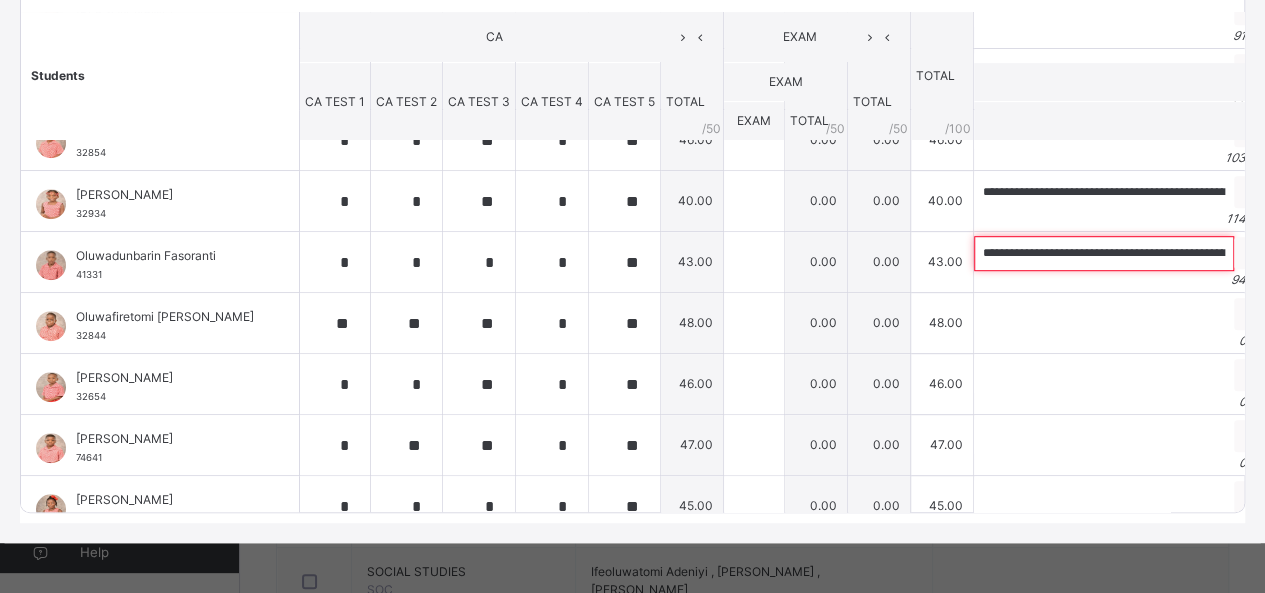 type on "**********" 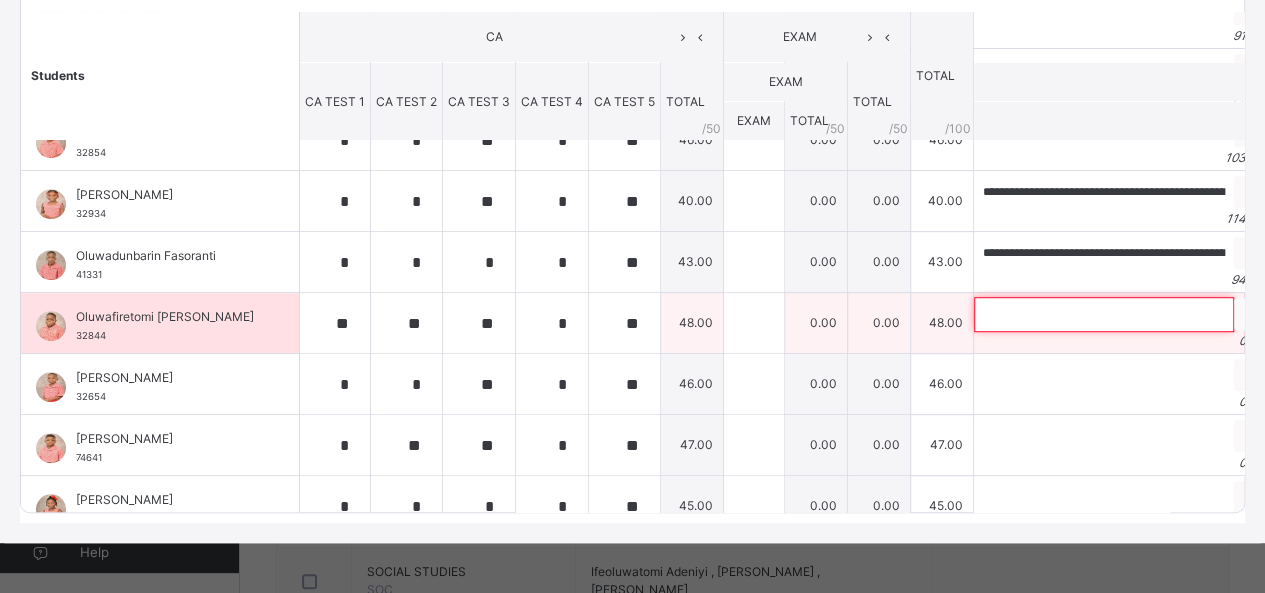 click at bounding box center (1104, 314) 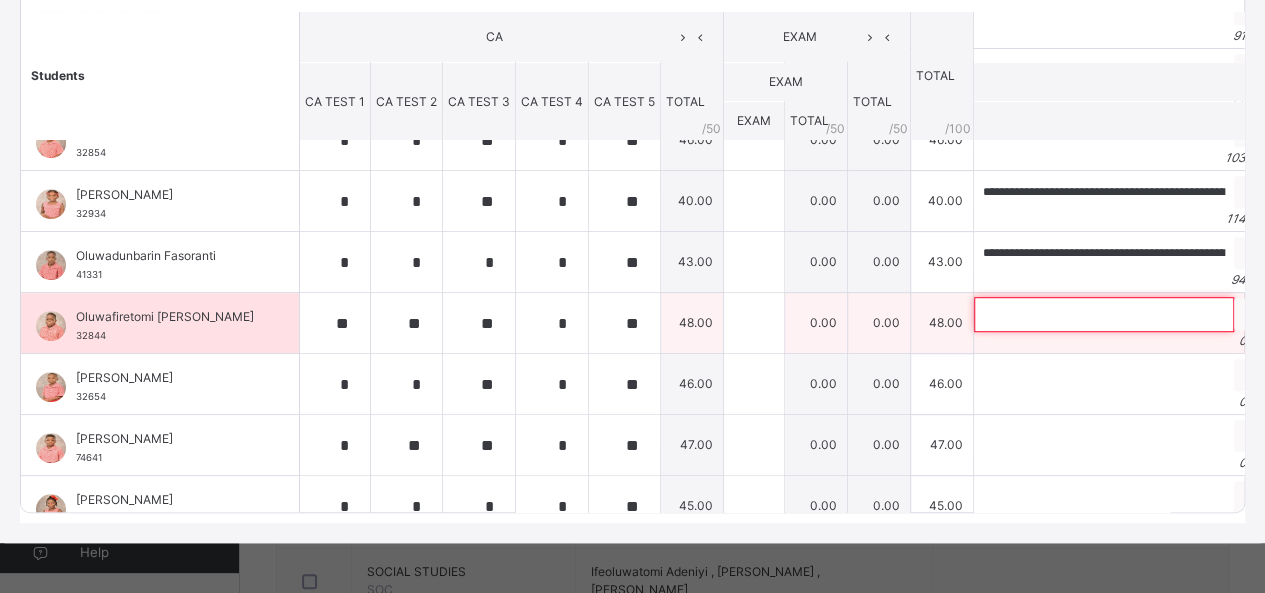 click at bounding box center (1104, 314) 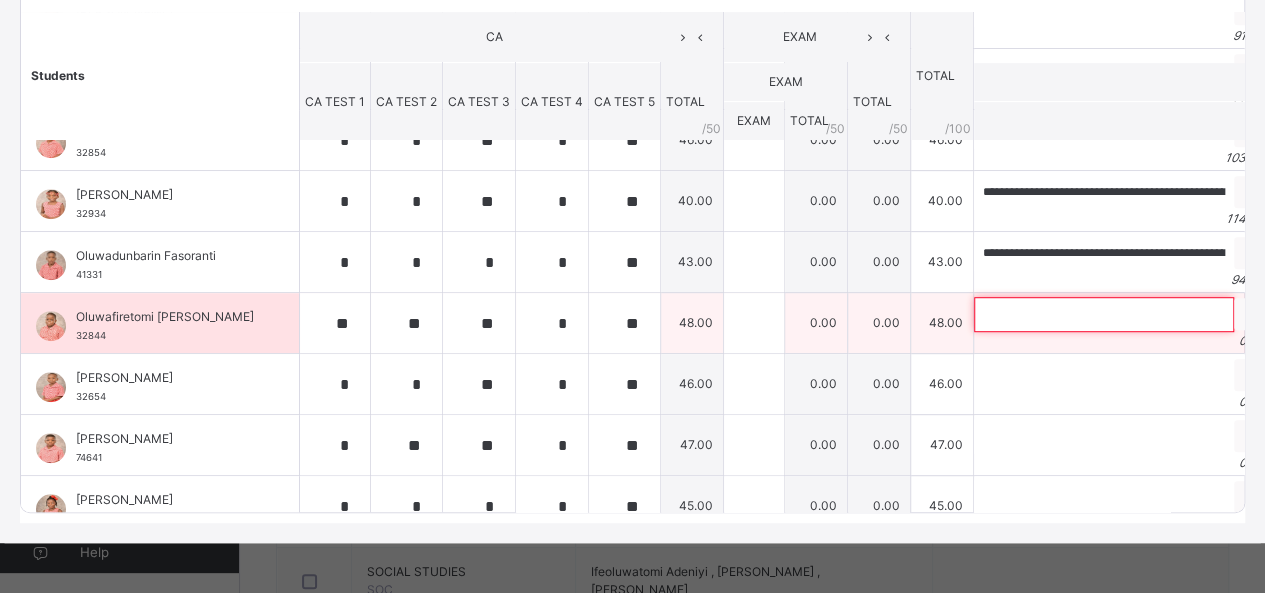 paste on "**********" 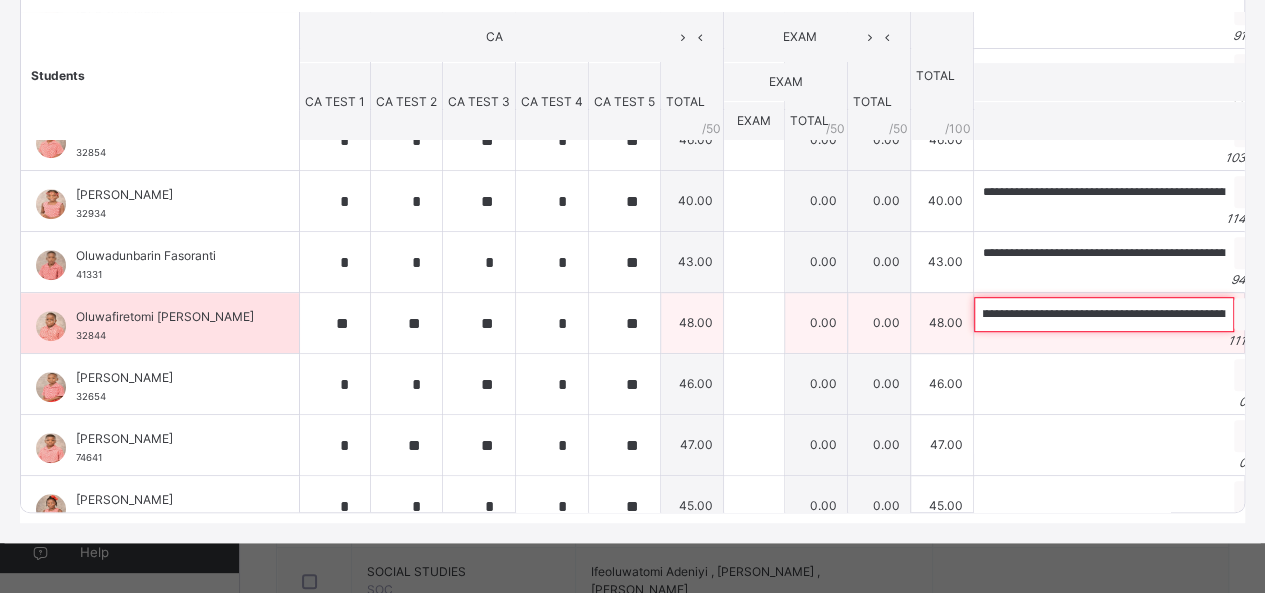 scroll, scrollTop: 0, scrollLeft: 0, axis: both 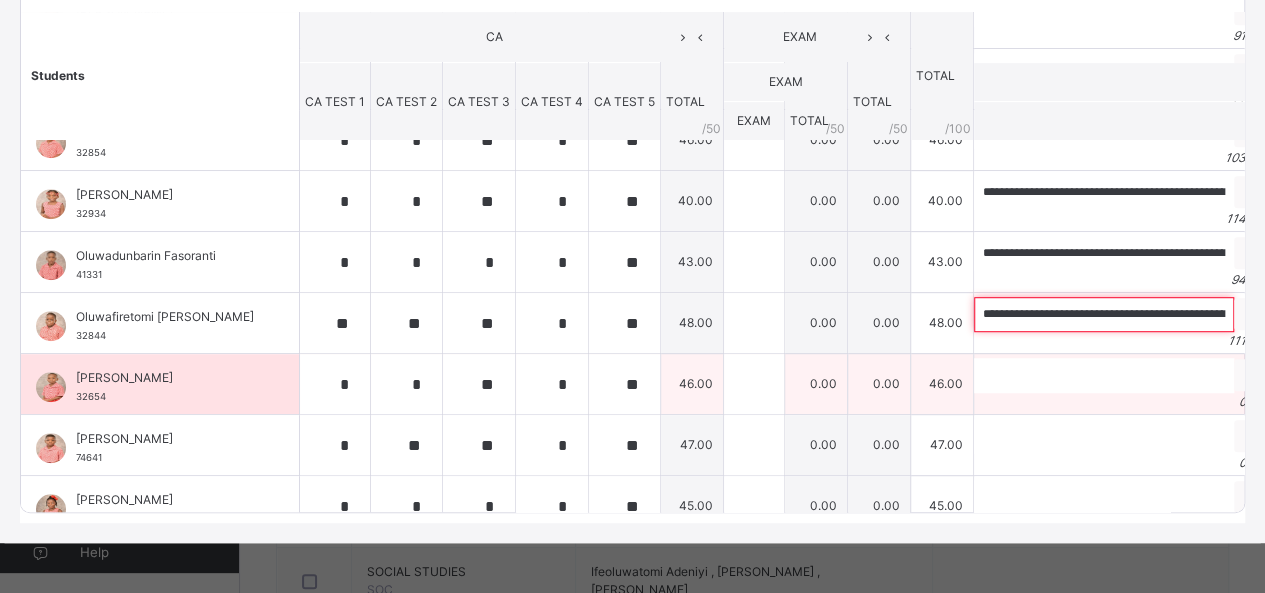 type on "**********" 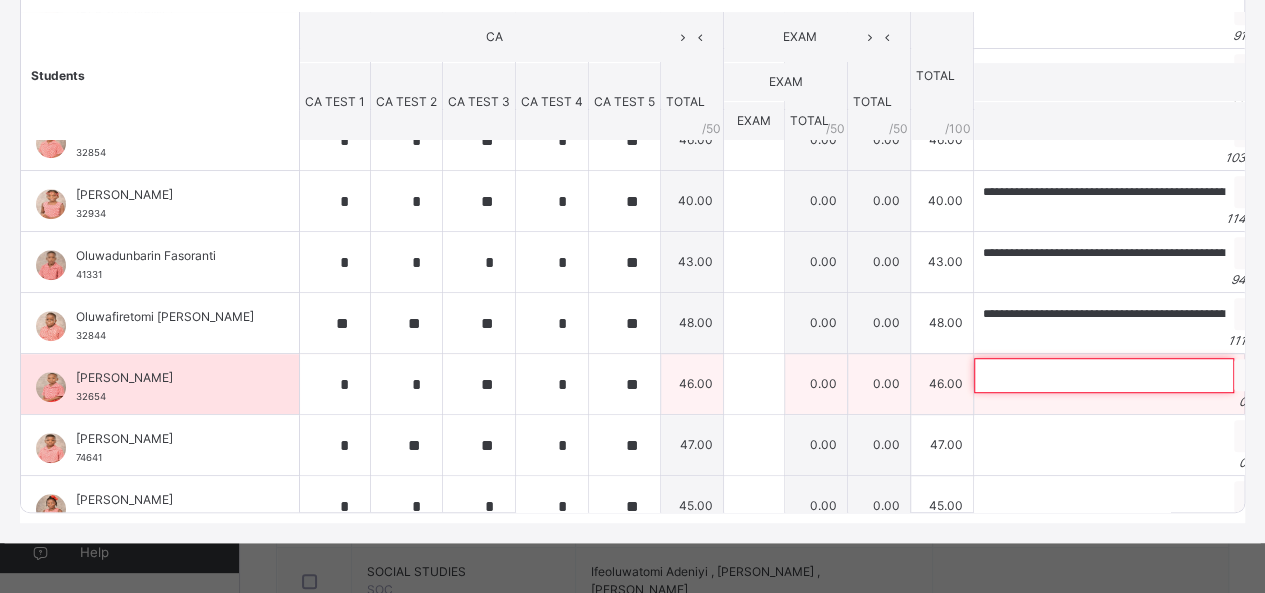 click at bounding box center (1104, 375) 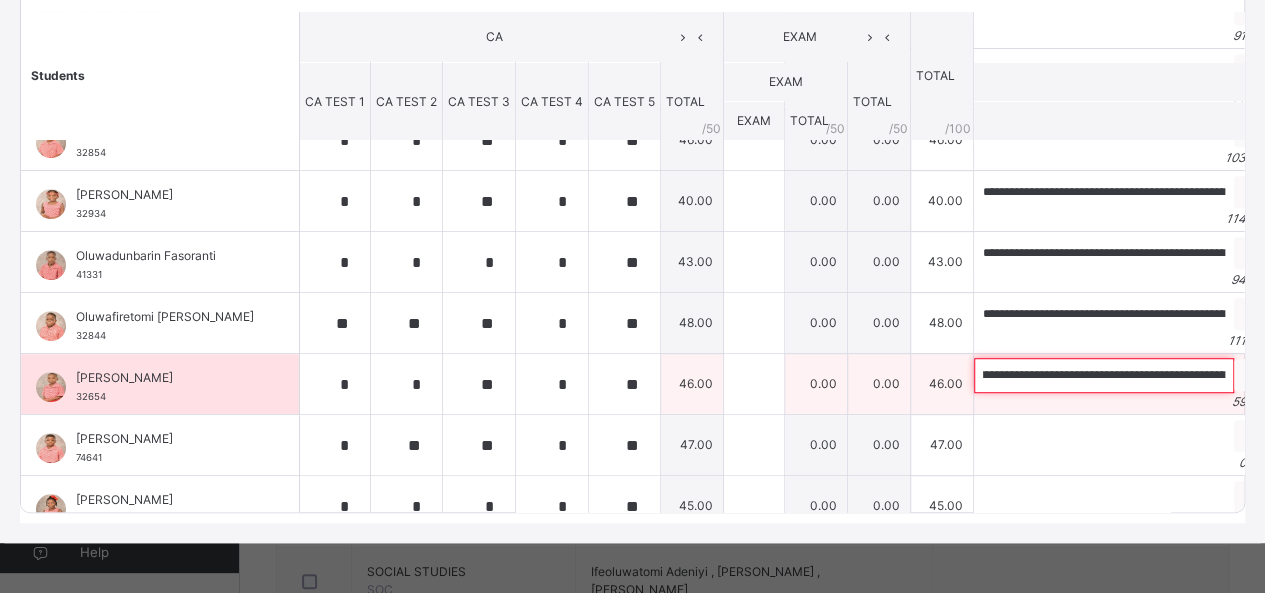 scroll, scrollTop: 0, scrollLeft: 0, axis: both 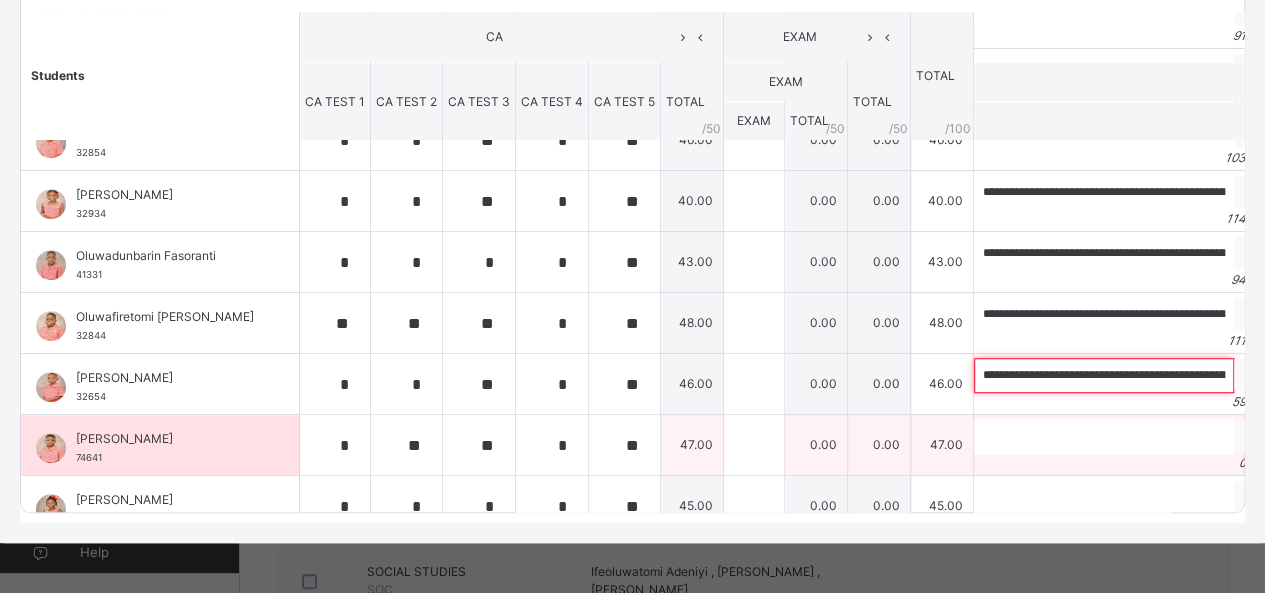 type on "**********" 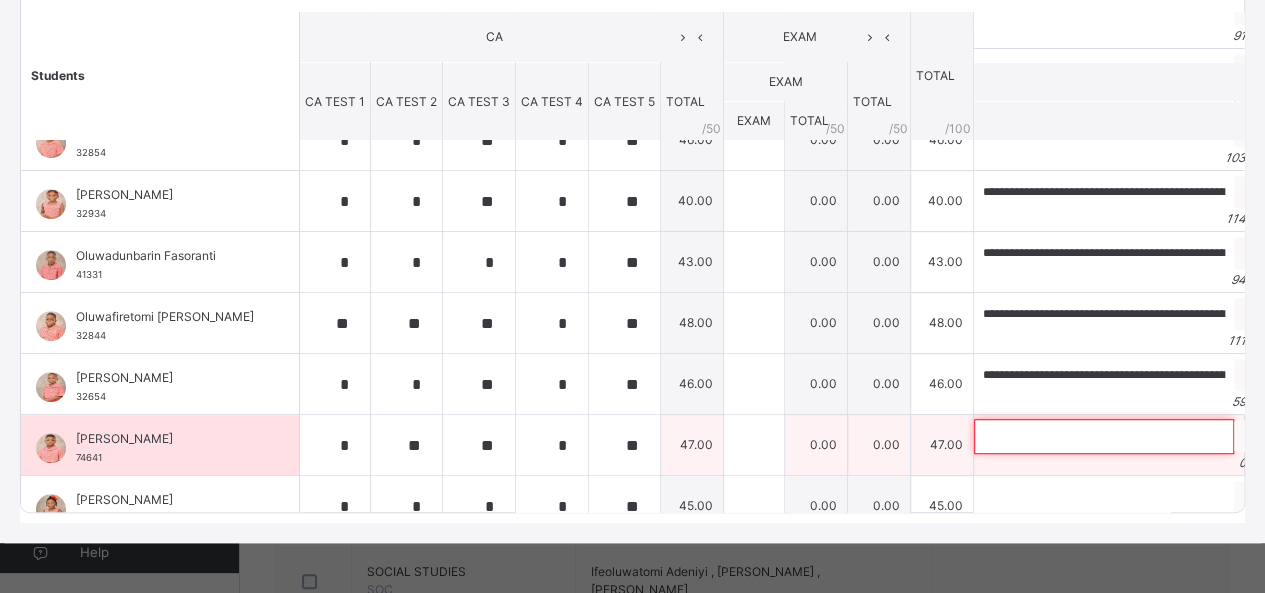 click at bounding box center [1104, 436] 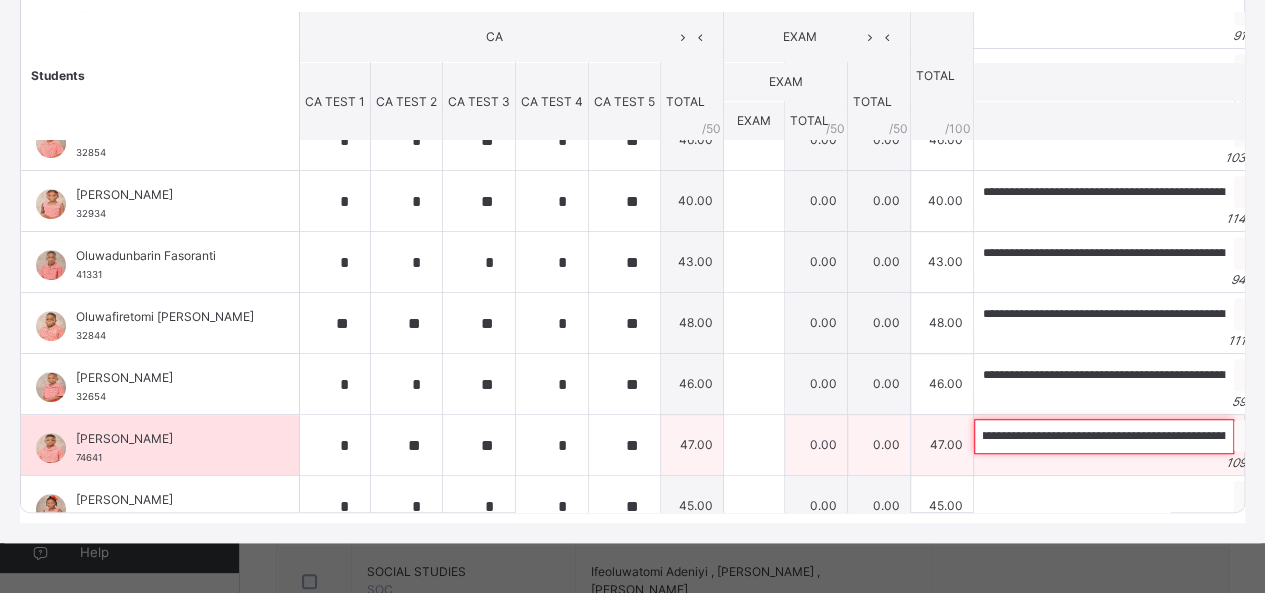 scroll, scrollTop: 0, scrollLeft: 0, axis: both 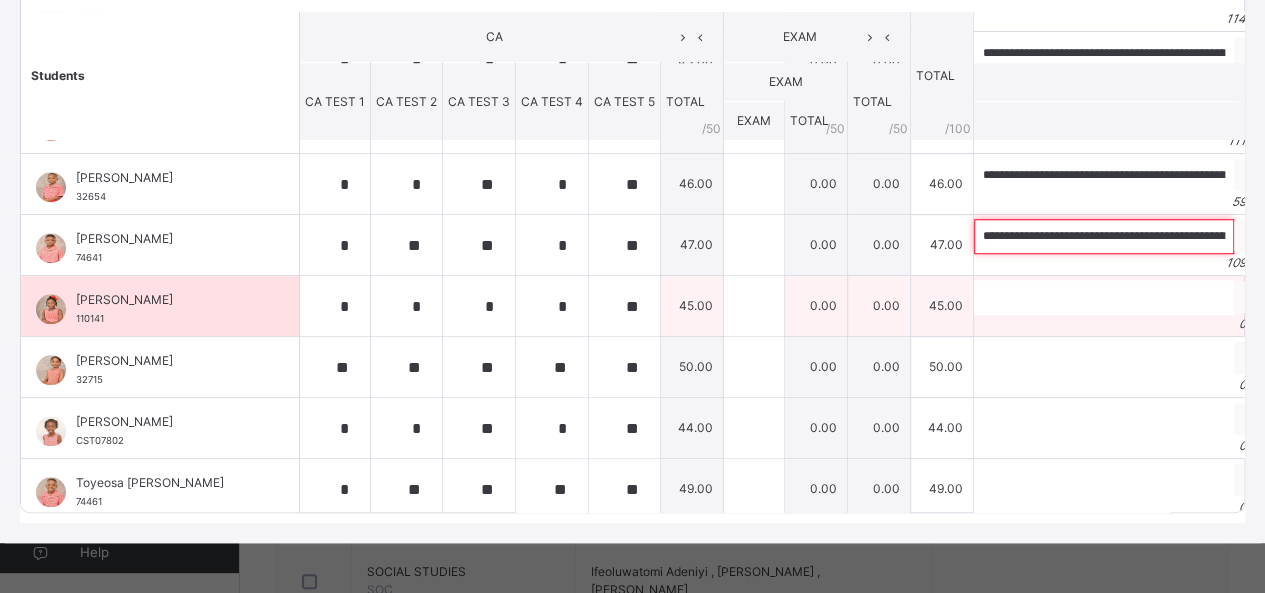 type on "**********" 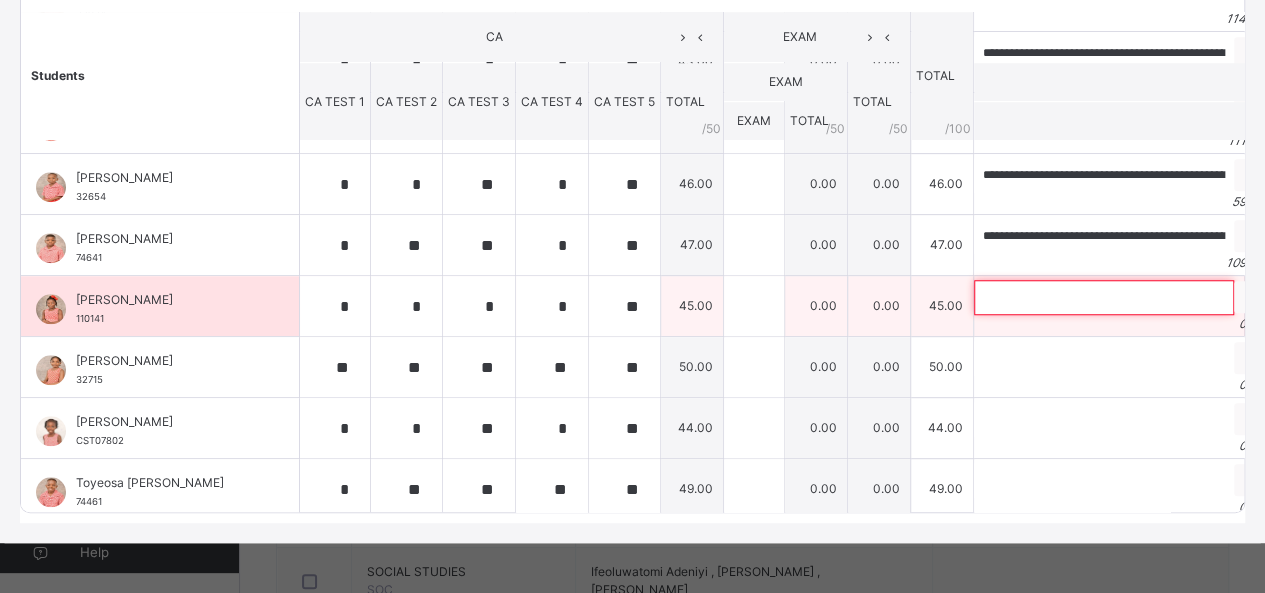 click at bounding box center (1104, 297) 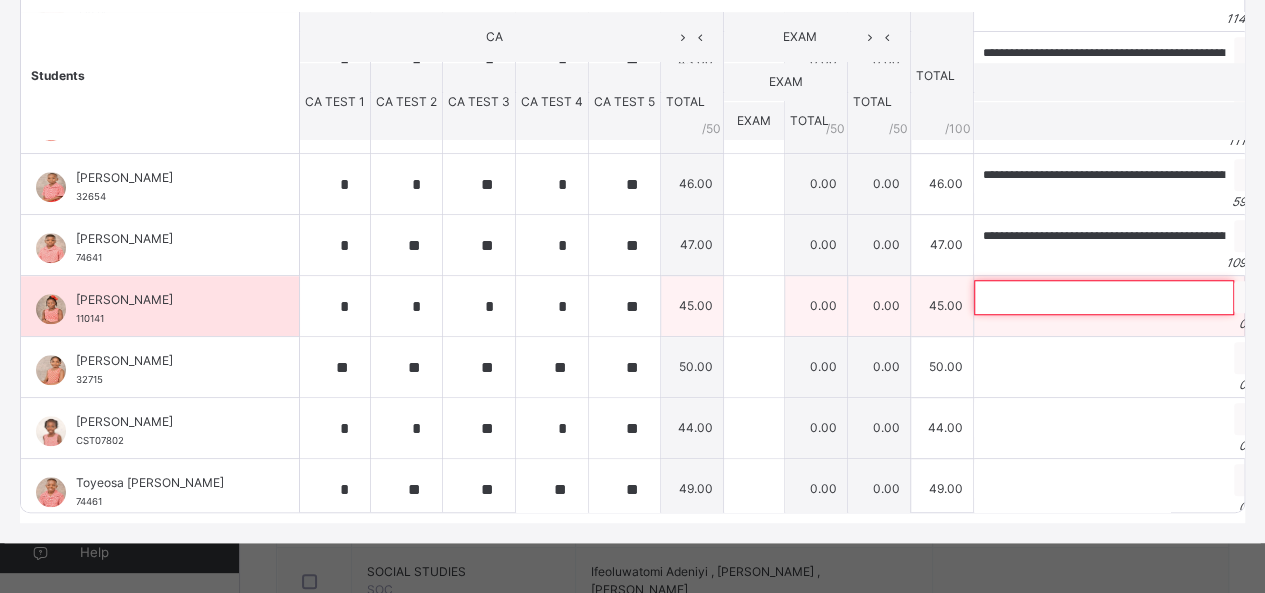 click at bounding box center (1104, 297) 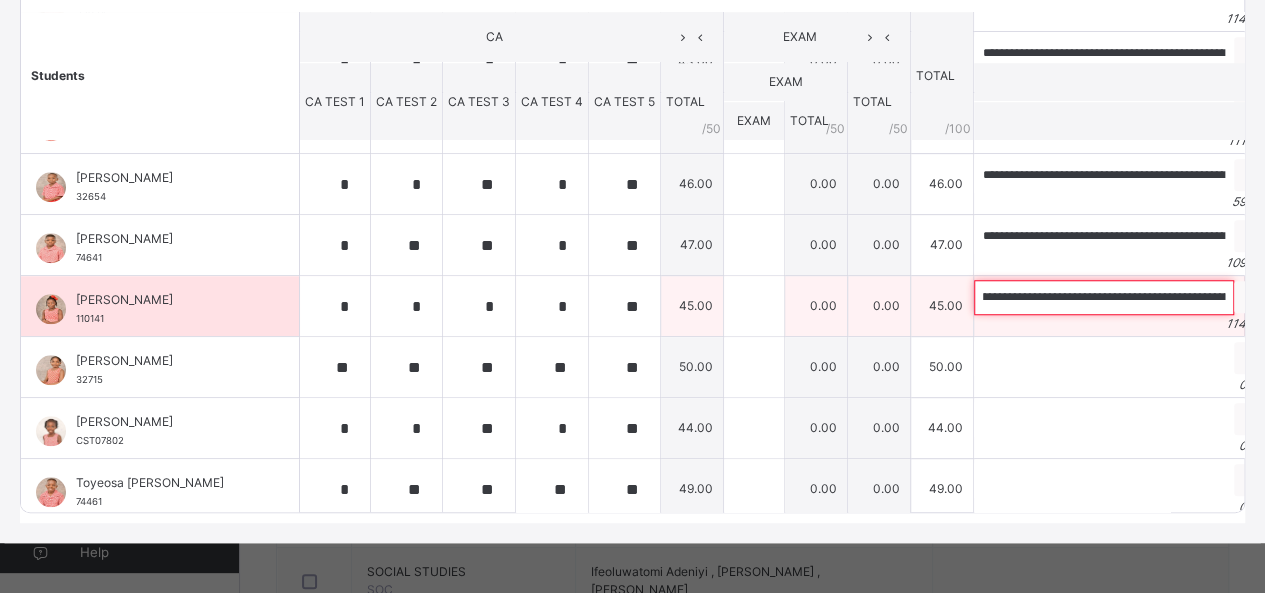 scroll, scrollTop: 0, scrollLeft: 0, axis: both 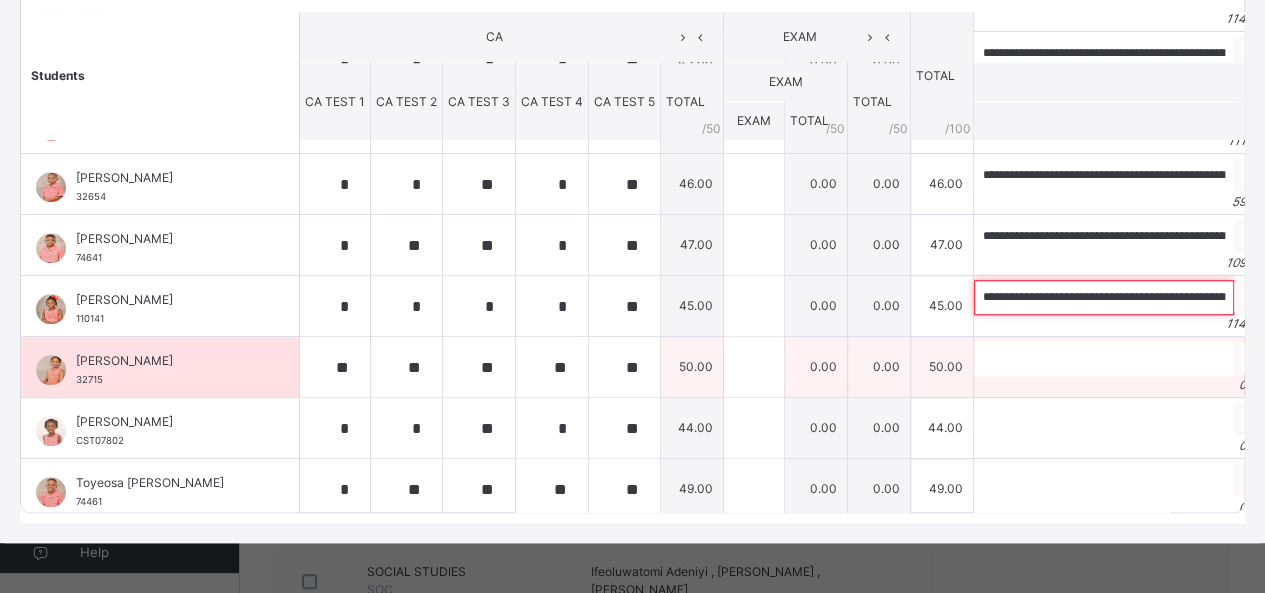 type on "**********" 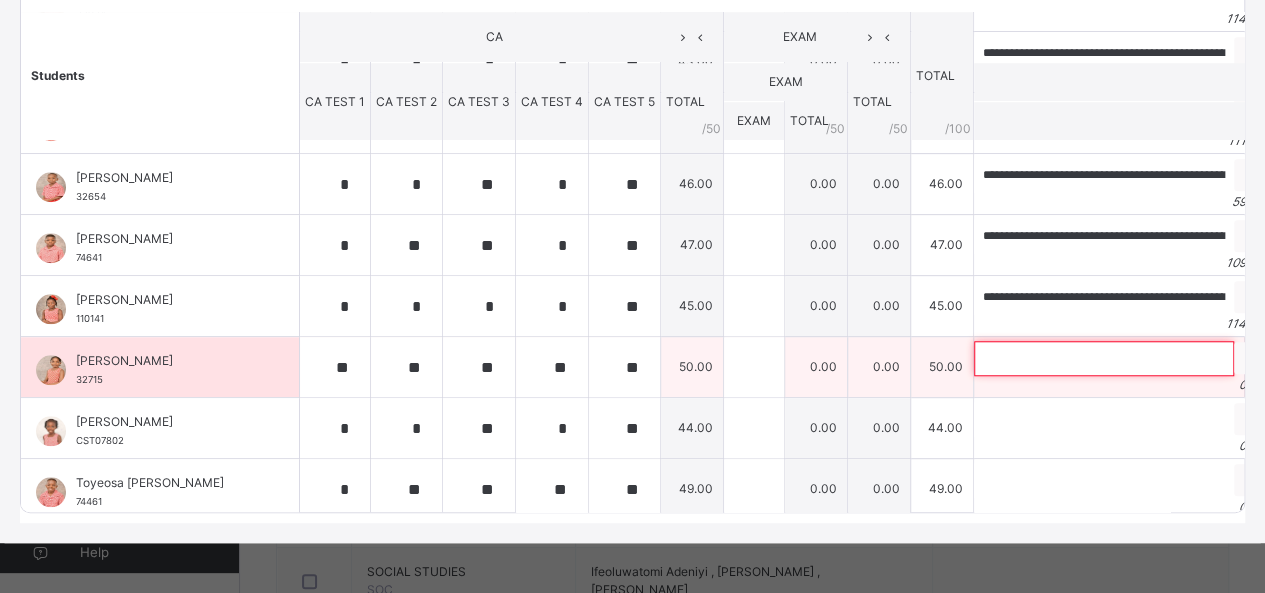 click at bounding box center [1104, 358] 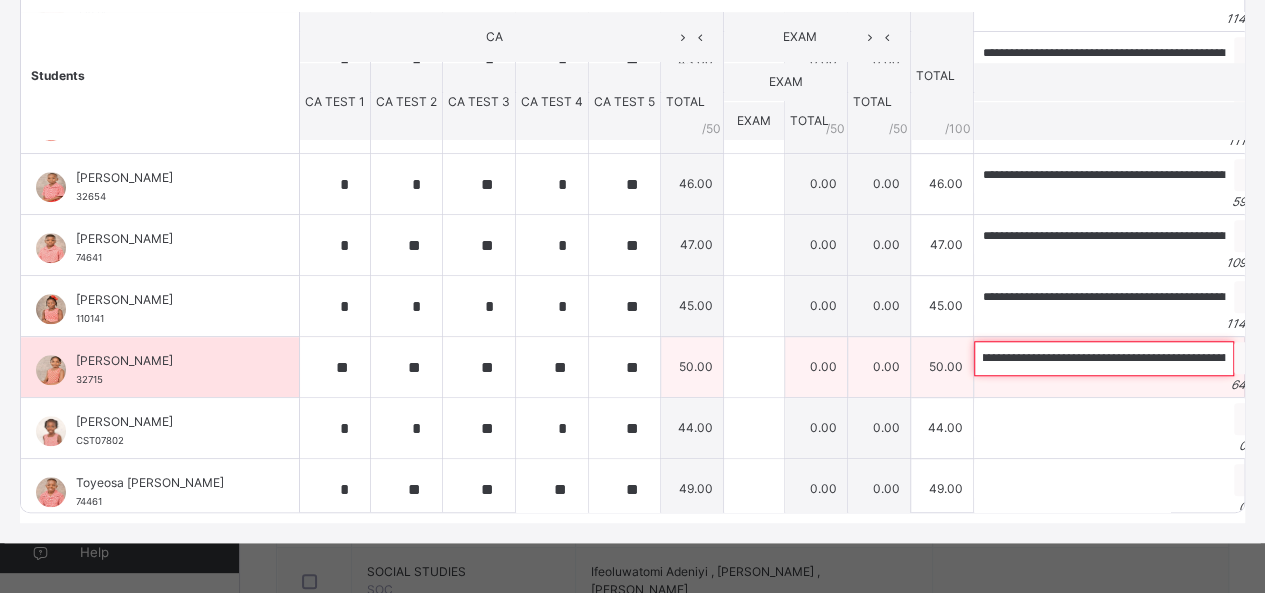 scroll, scrollTop: 0, scrollLeft: 0, axis: both 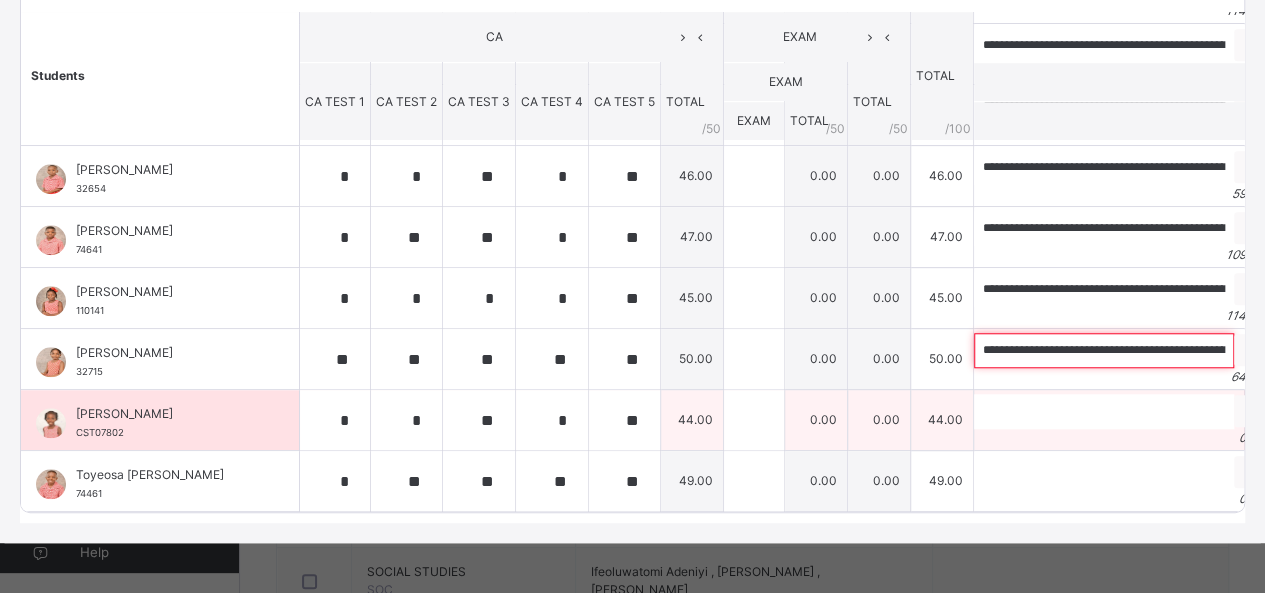 type on "**********" 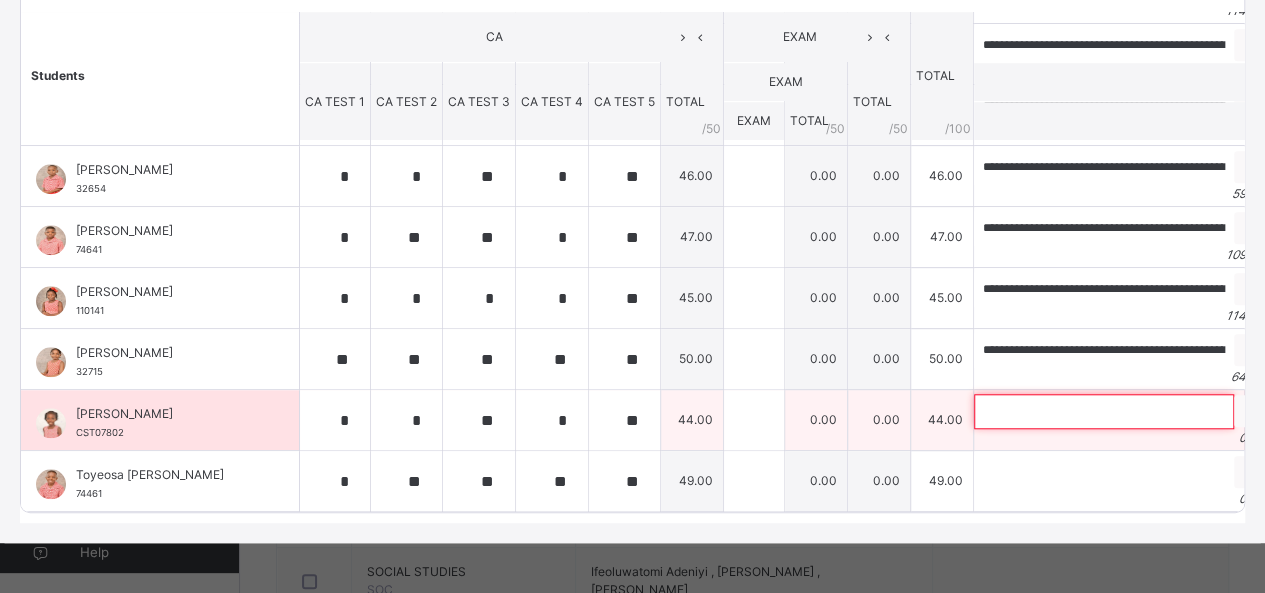 click at bounding box center [1104, 411] 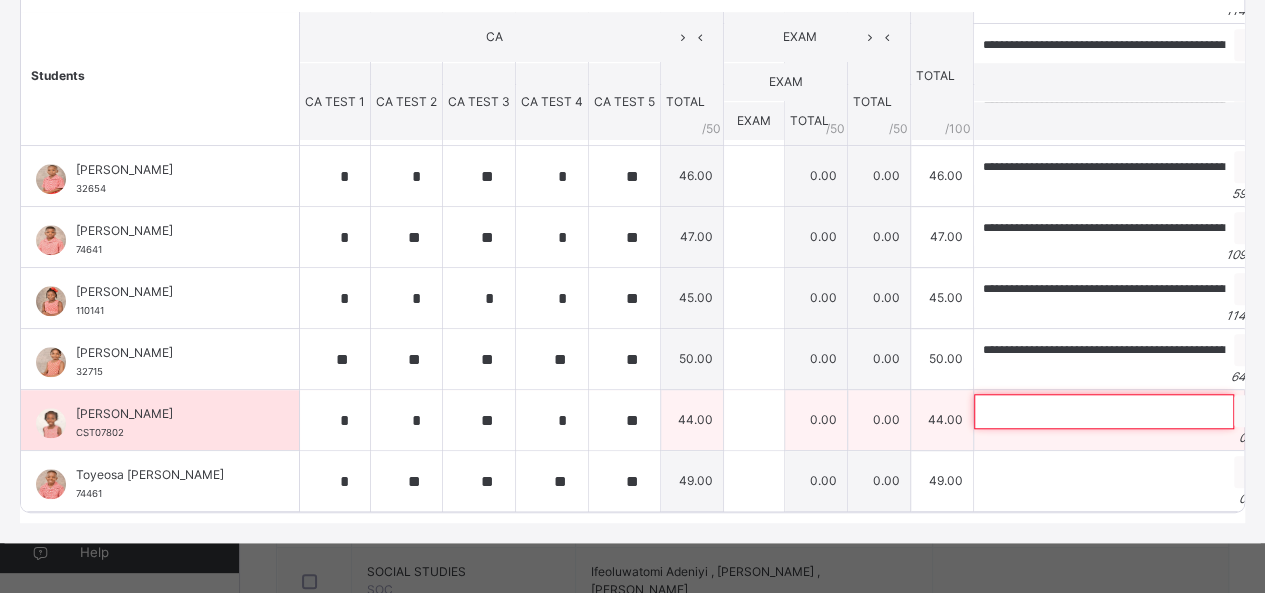 click at bounding box center (1104, 411) 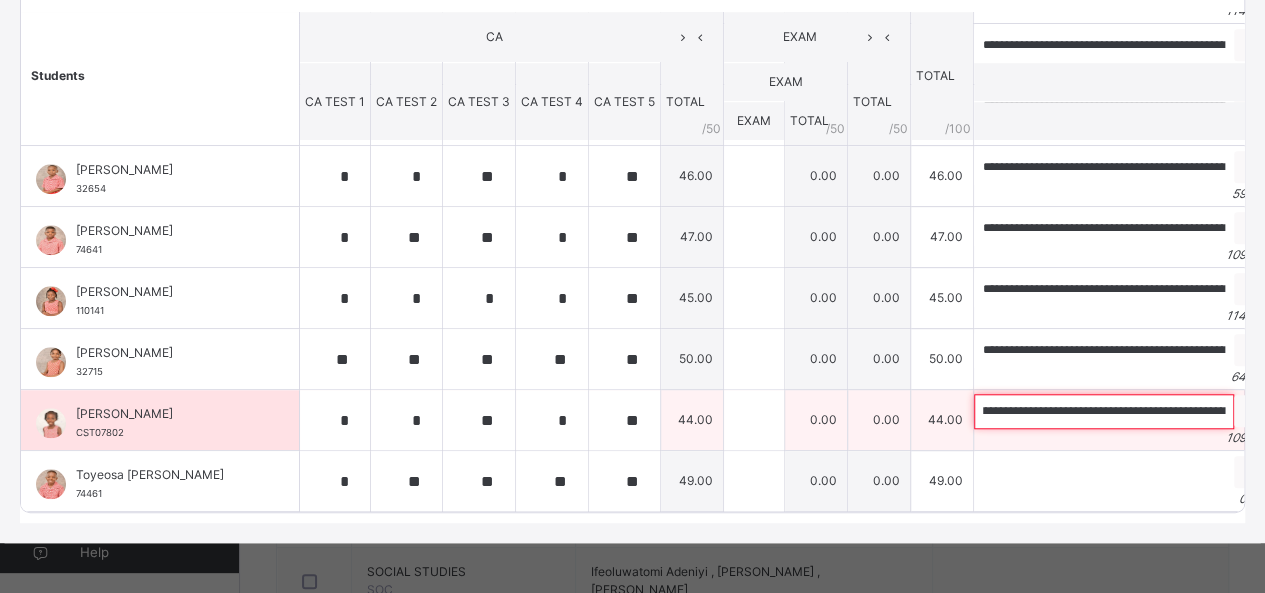 scroll, scrollTop: 0, scrollLeft: 0, axis: both 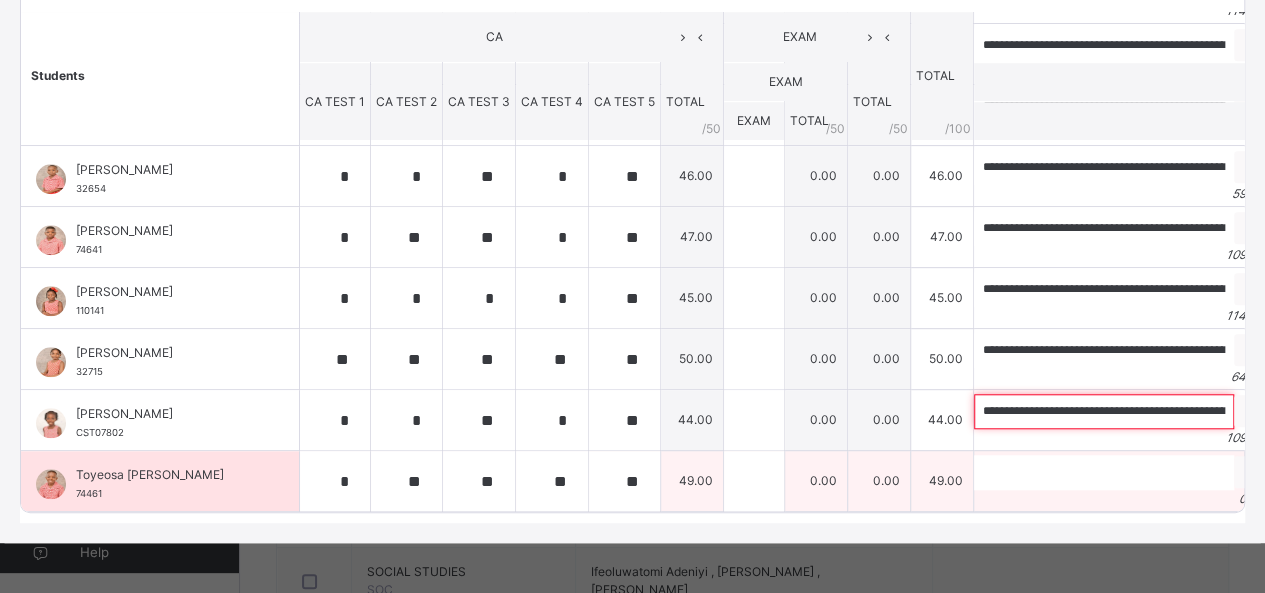 type on "**********" 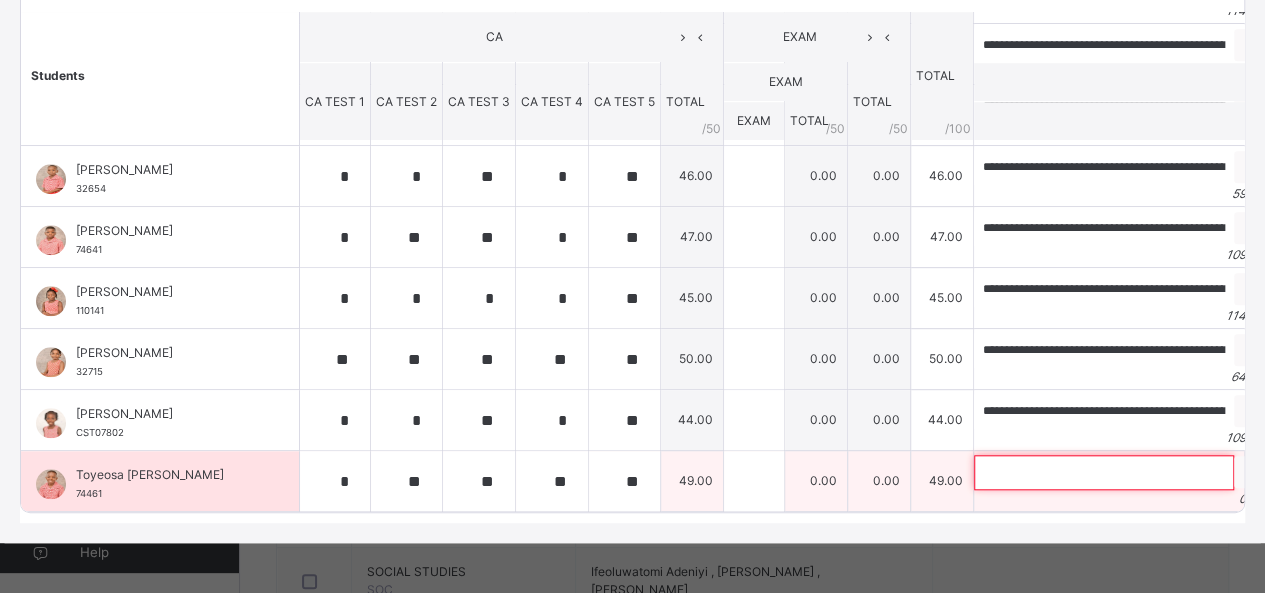 click at bounding box center (1104, 472) 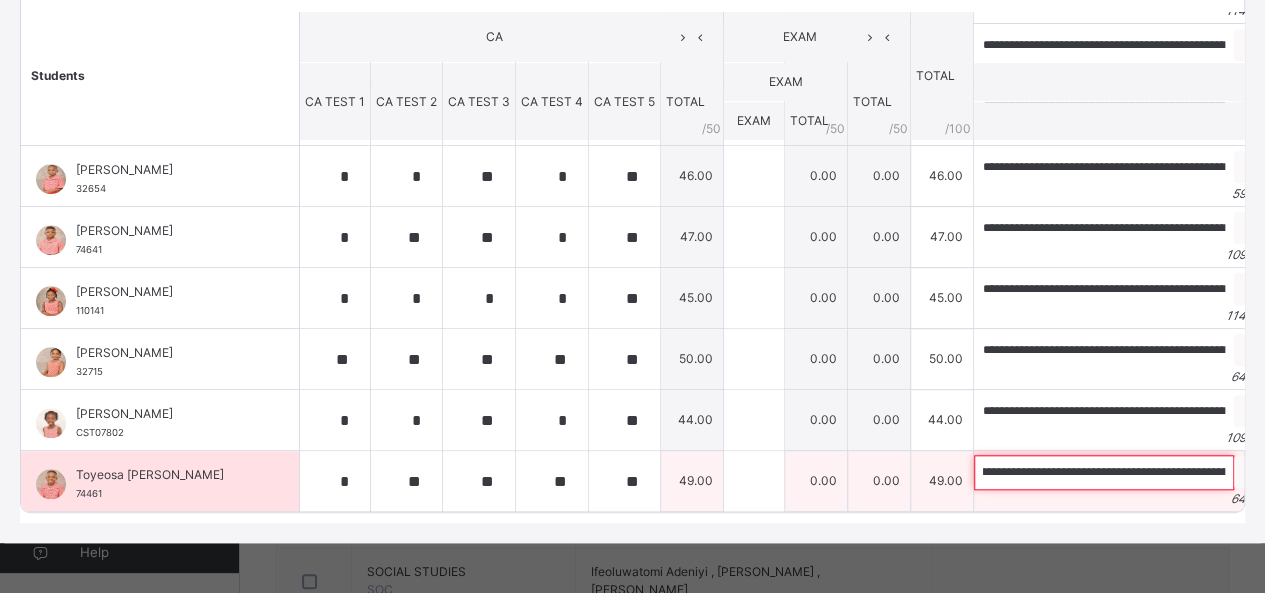scroll, scrollTop: 0, scrollLeft: 0, axis: both 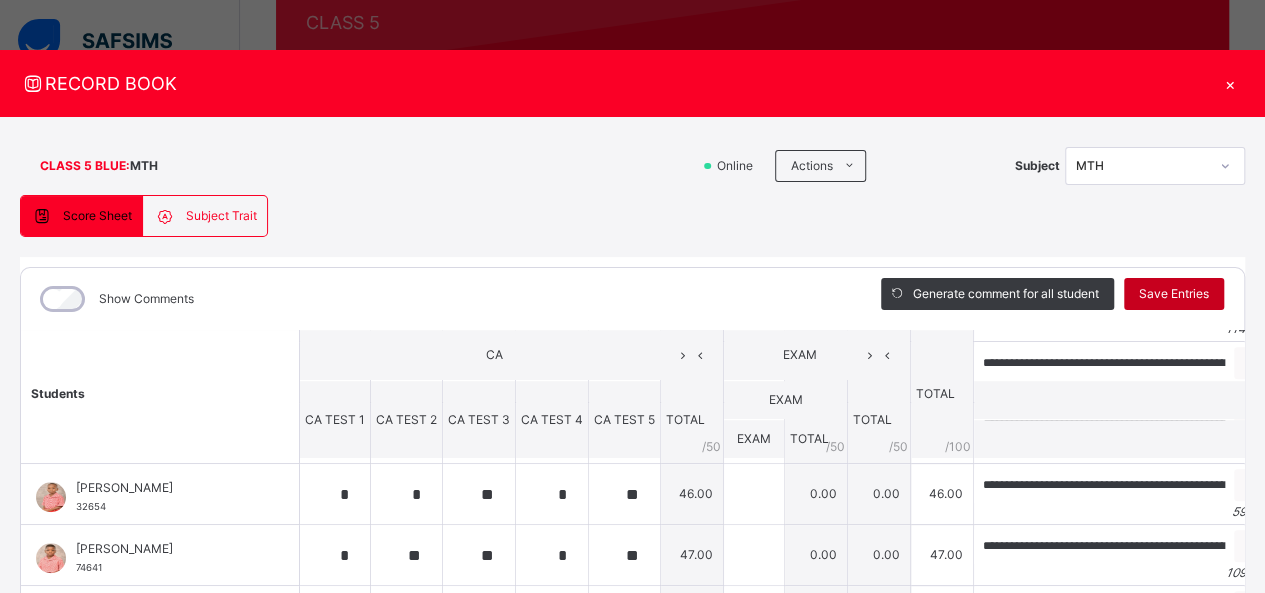 type on "**********" 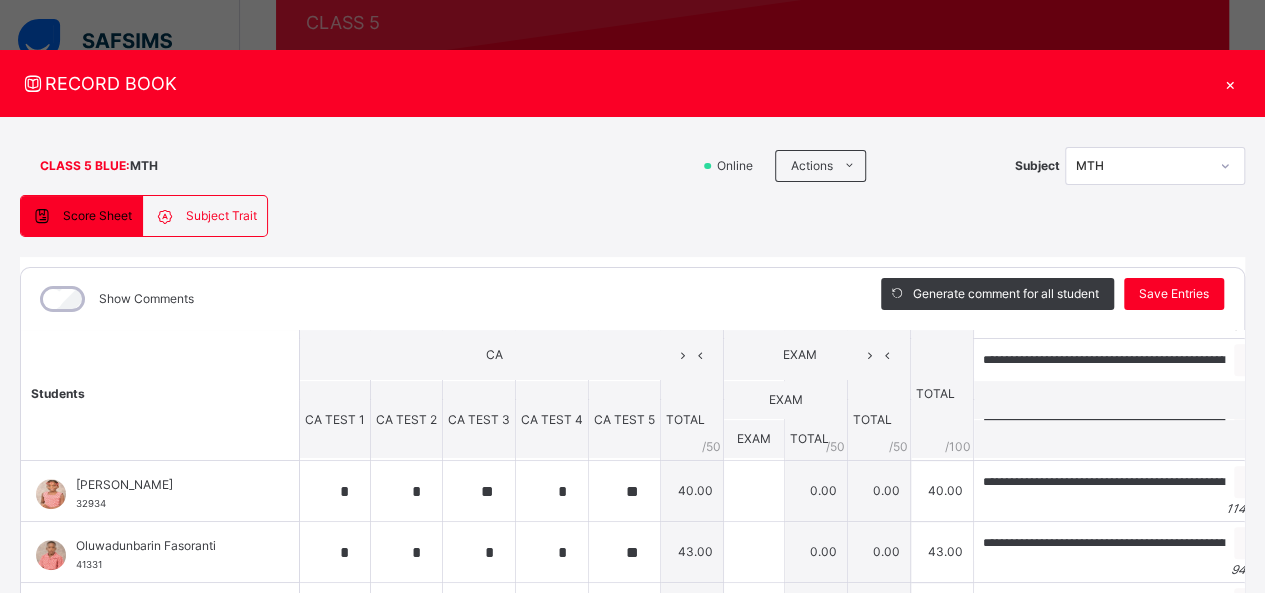 scroll, scrollTop: 574, scrollLeft: 0, axis: vertical 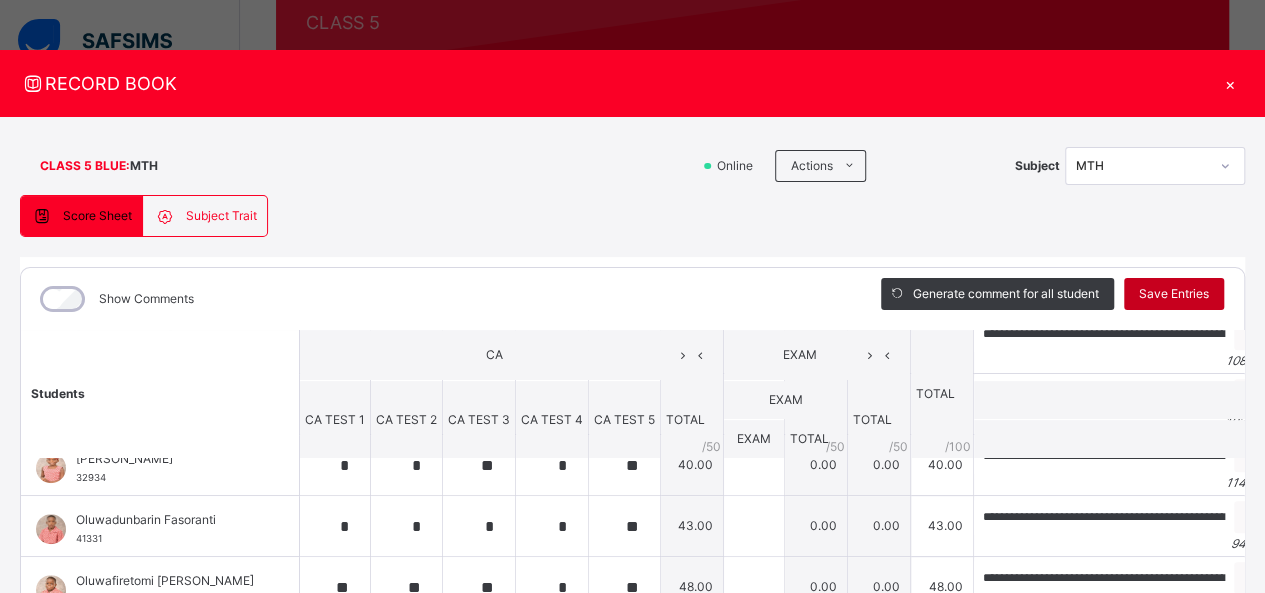 click on "Save Entries" at bounding box center [1174, 294] 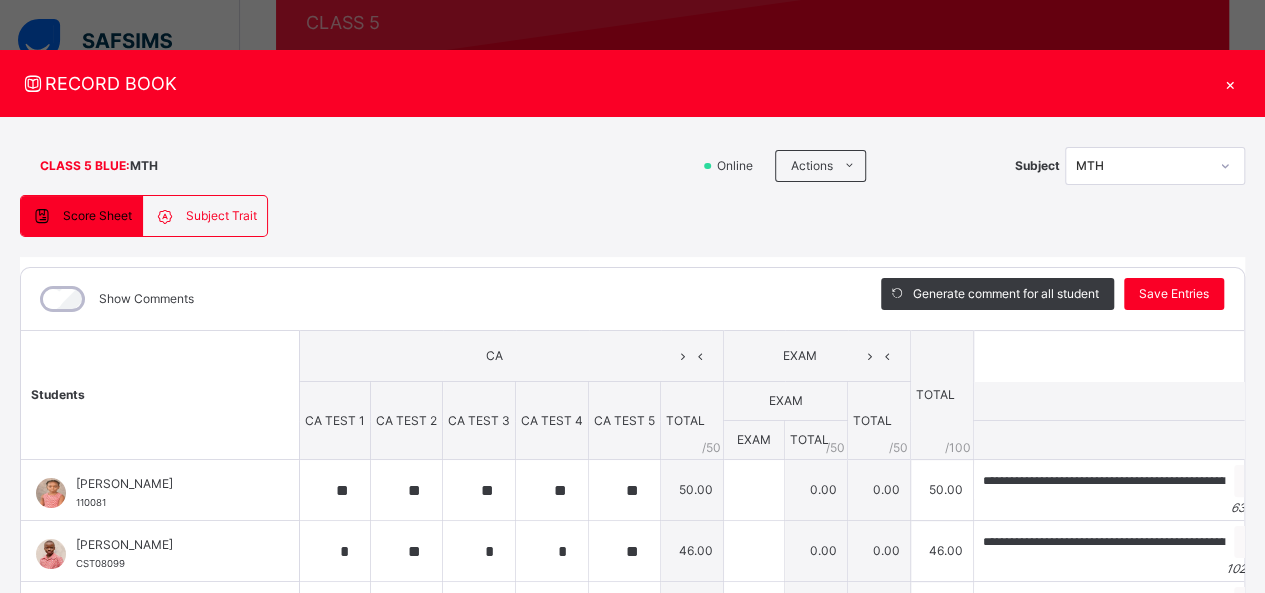 type on "**" 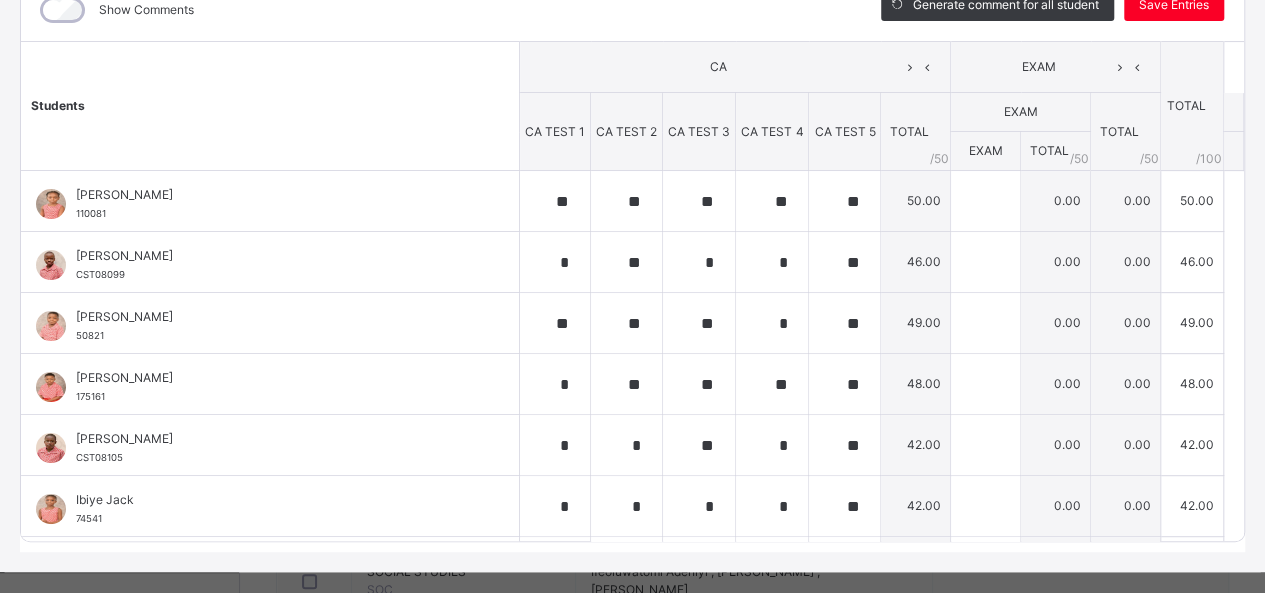 scroll, scrollTop: 316, scrollLeft: 0, axis: vertical 